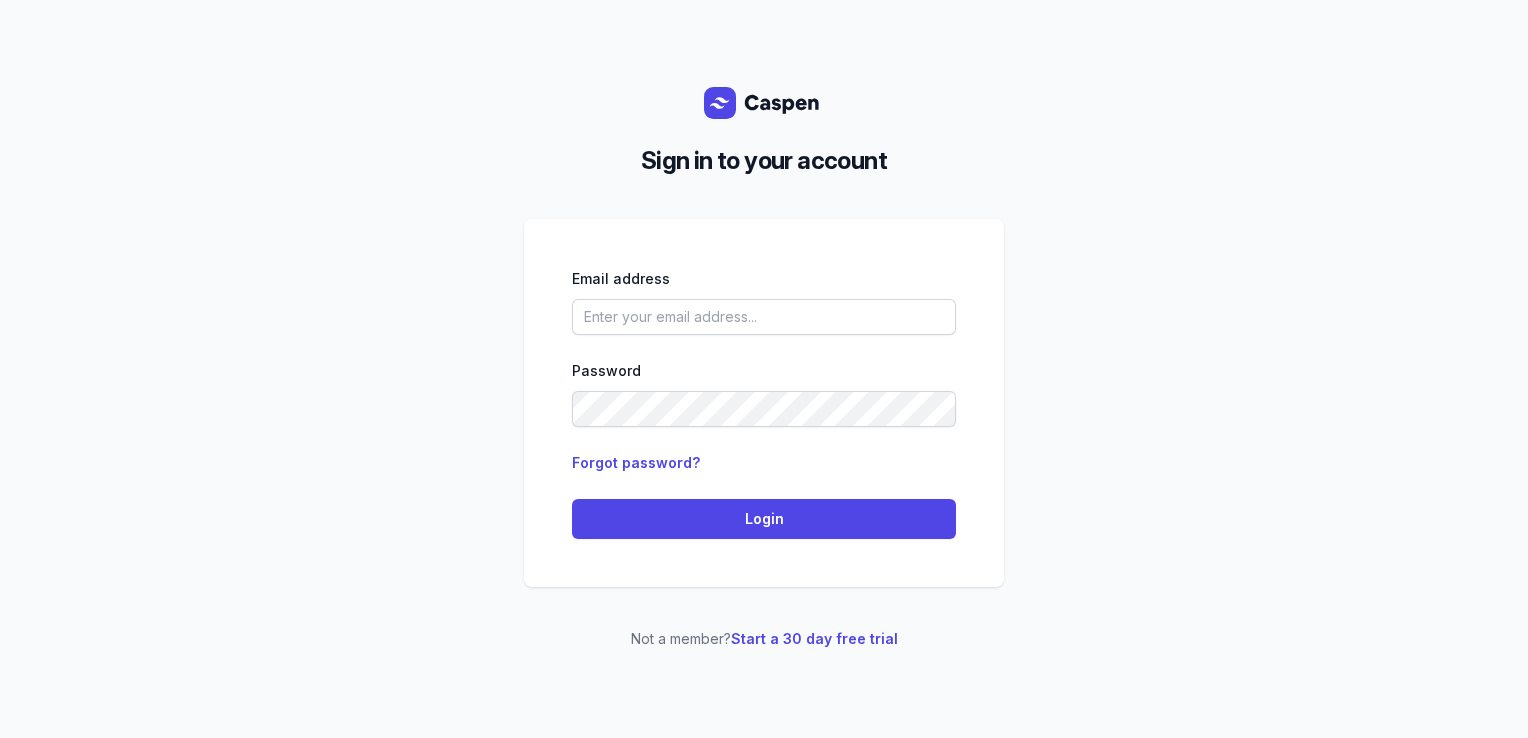 scroll, scrollTop: 0, scrollLeft: 0, axis: both 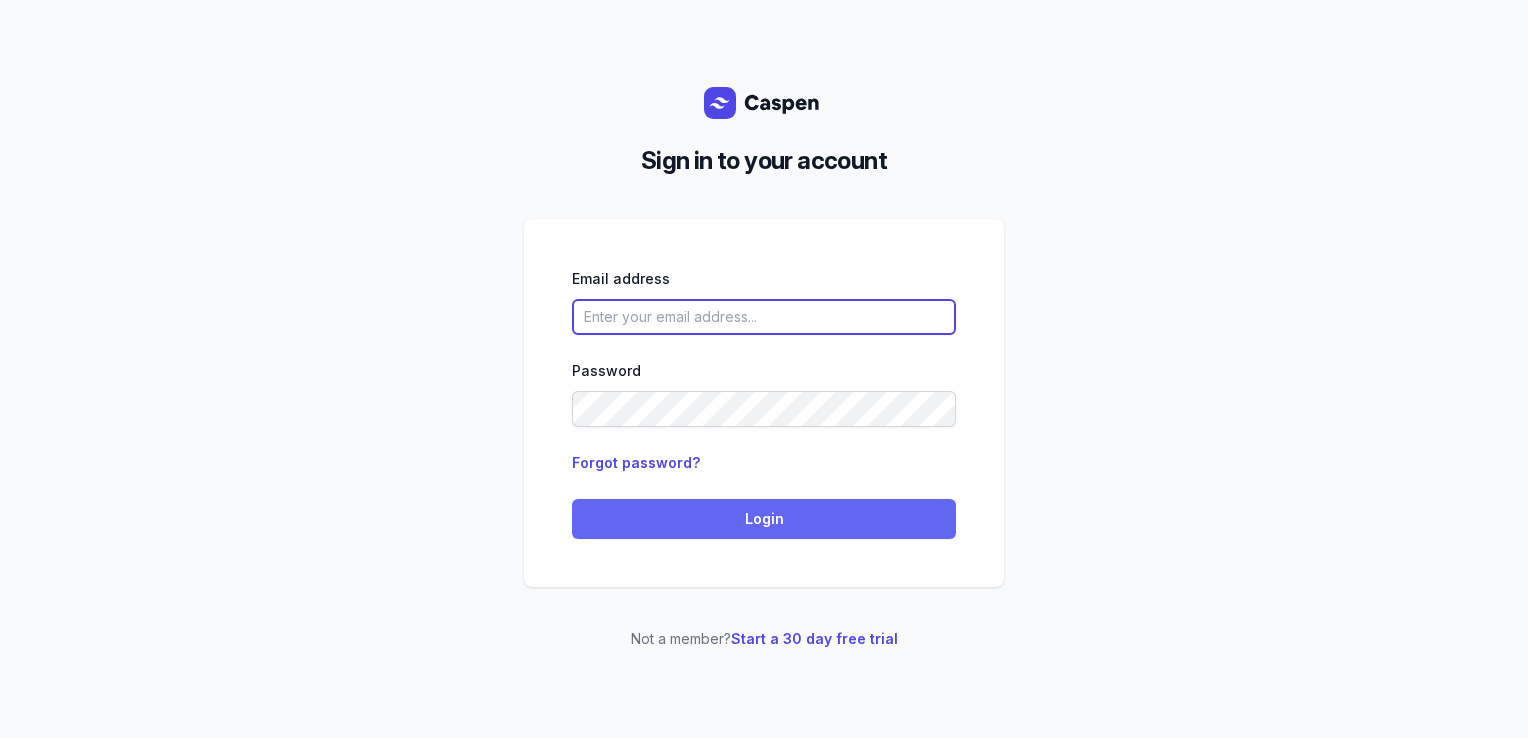 type on "[PERSON_NAME][EMAIL_ADDRESS][DOMAIN_NAME][PERSON_NAME]" 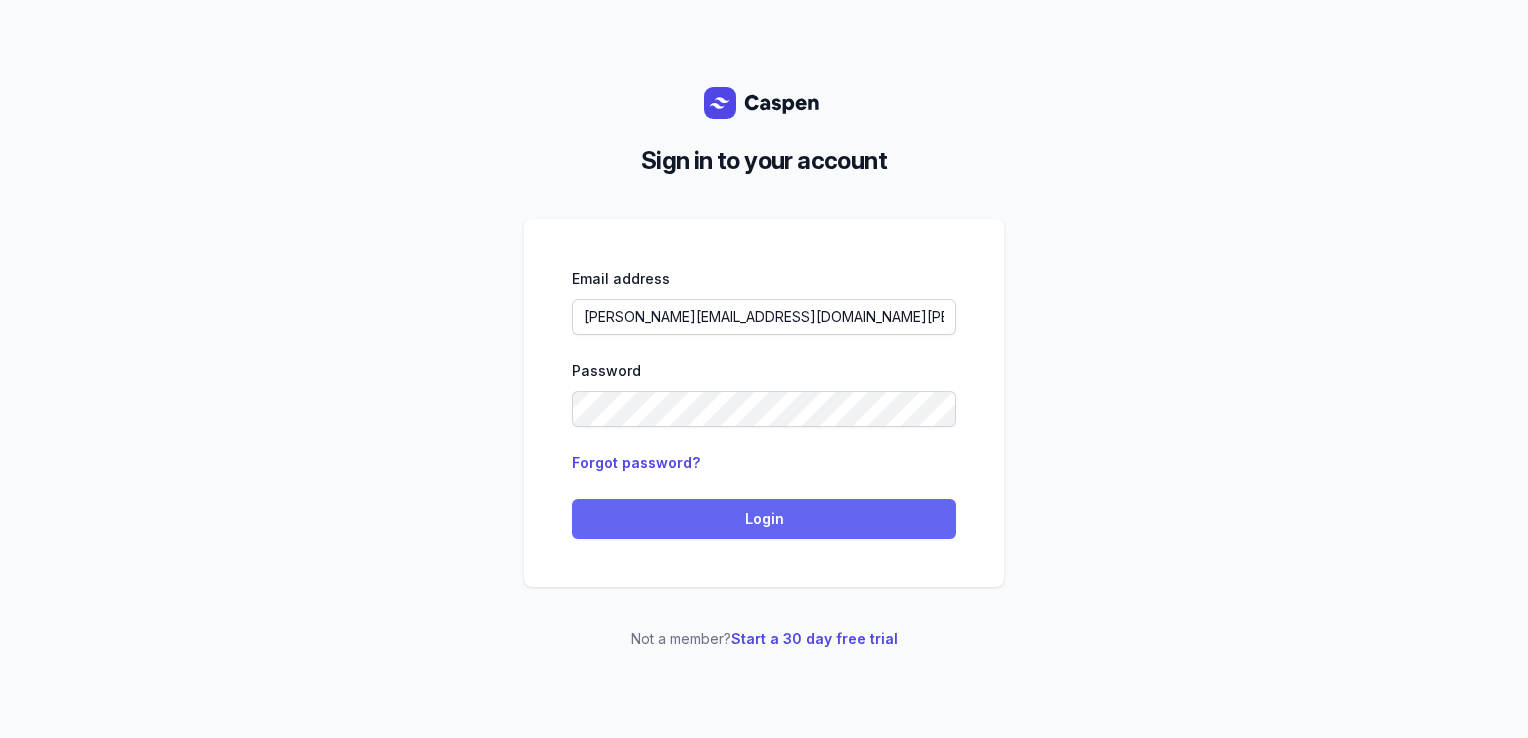 click on "Login" at bounding box center (764, 519) 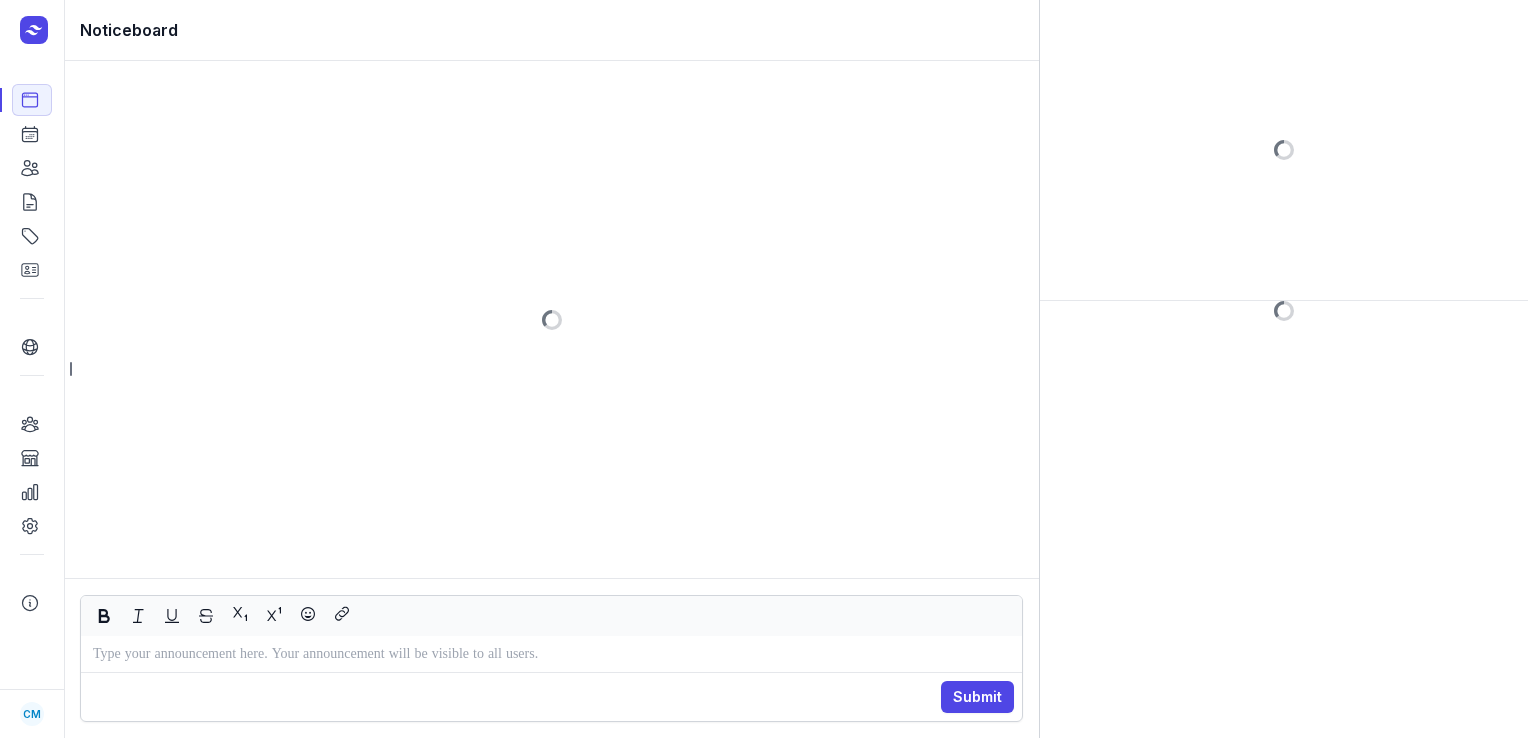 scroll, scrollTop: 0, scrollLeft: 0, axis: both 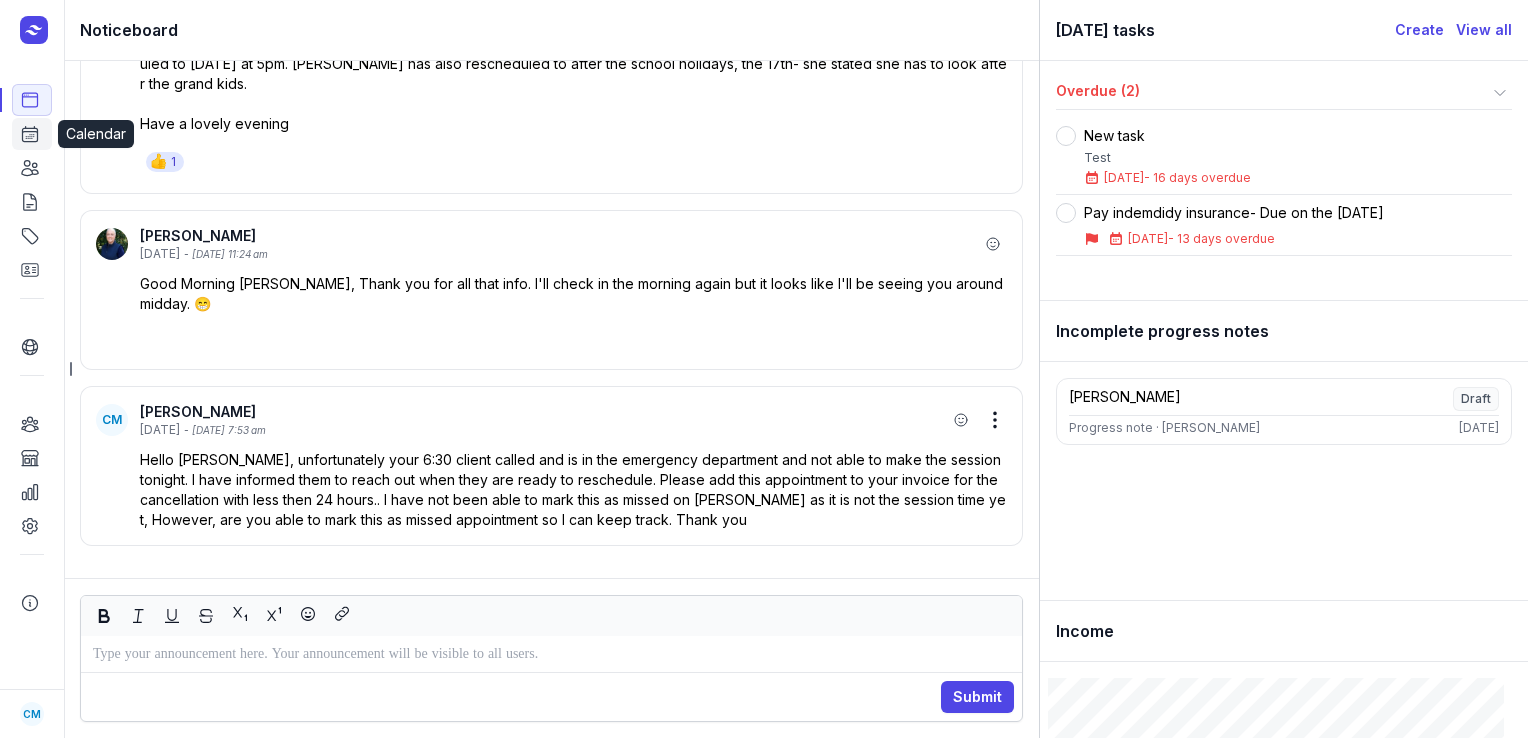 click 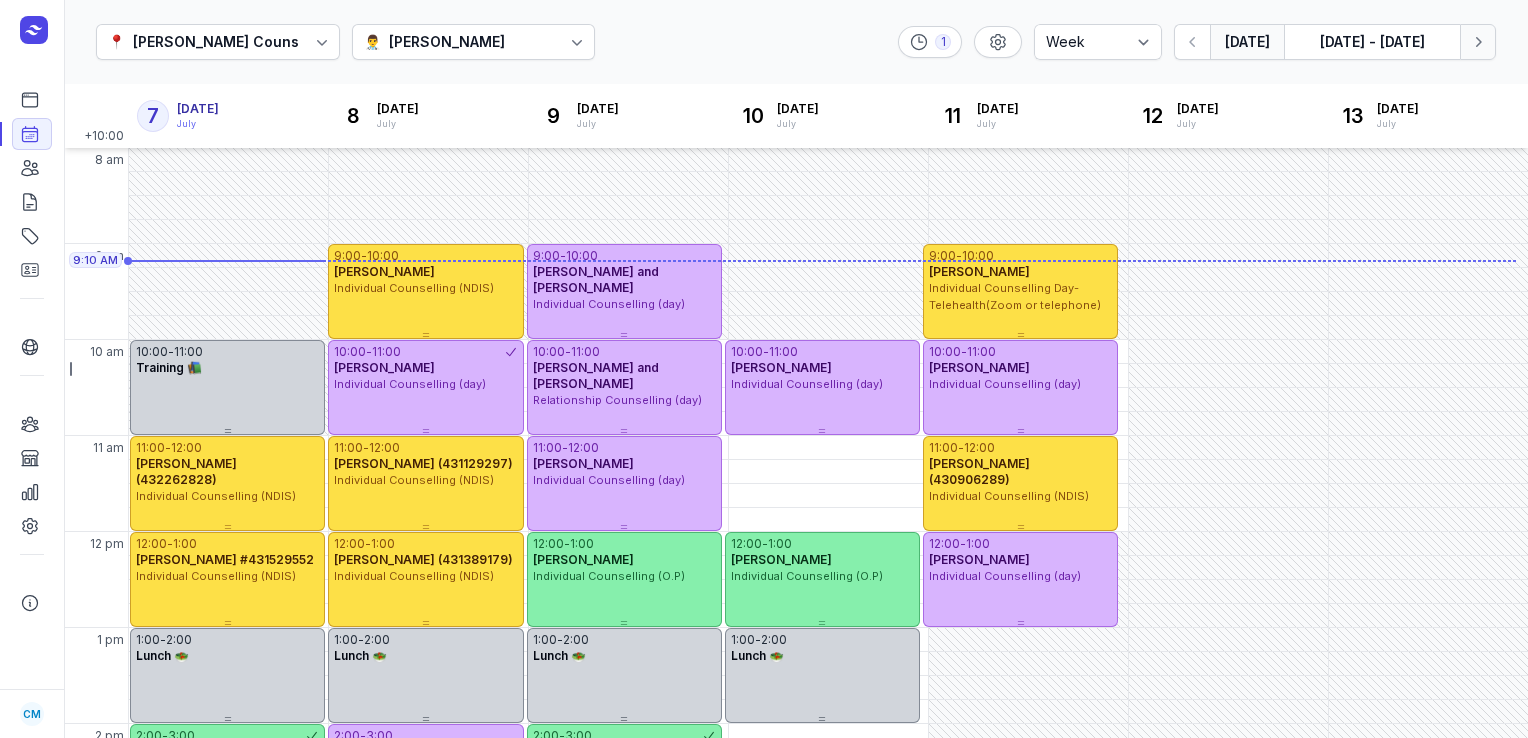 click 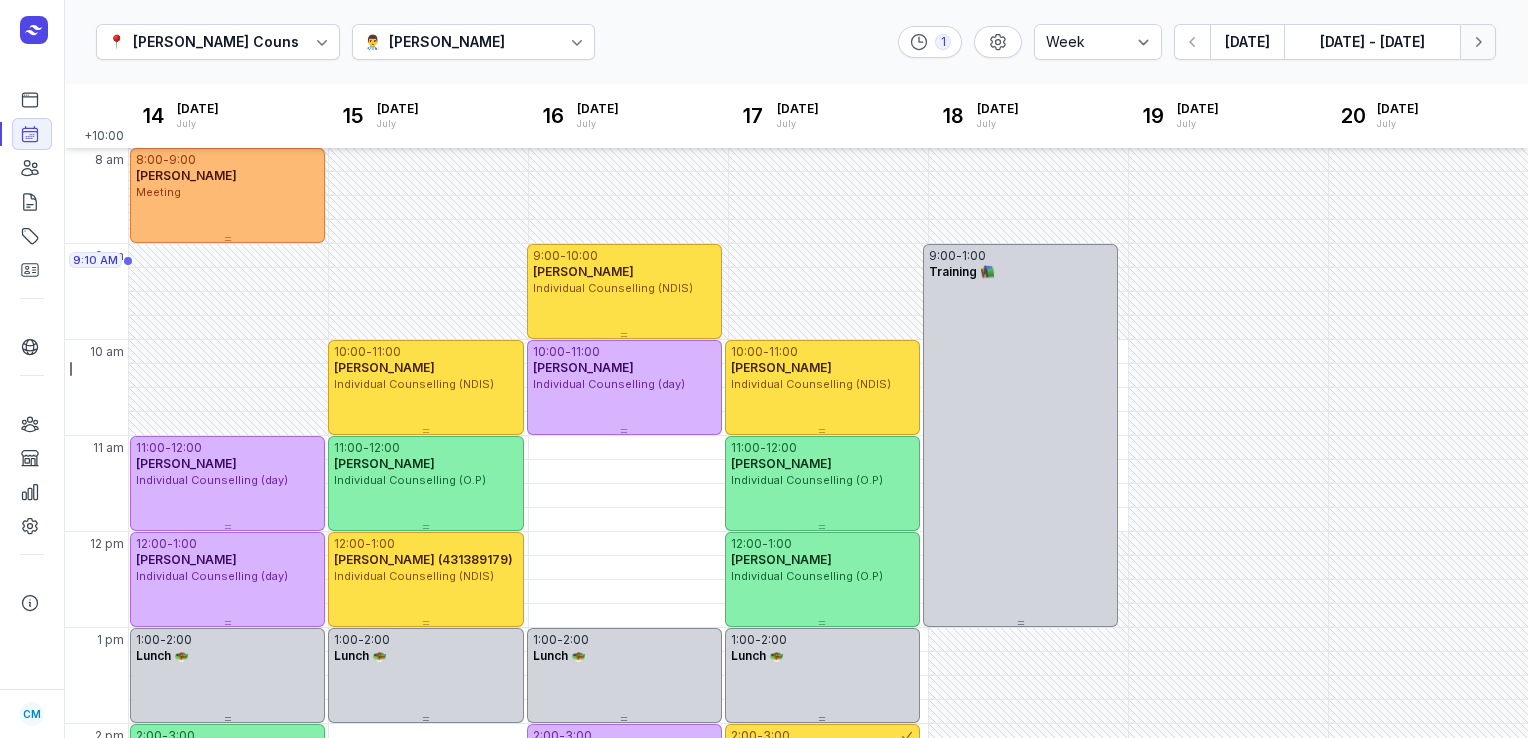 click 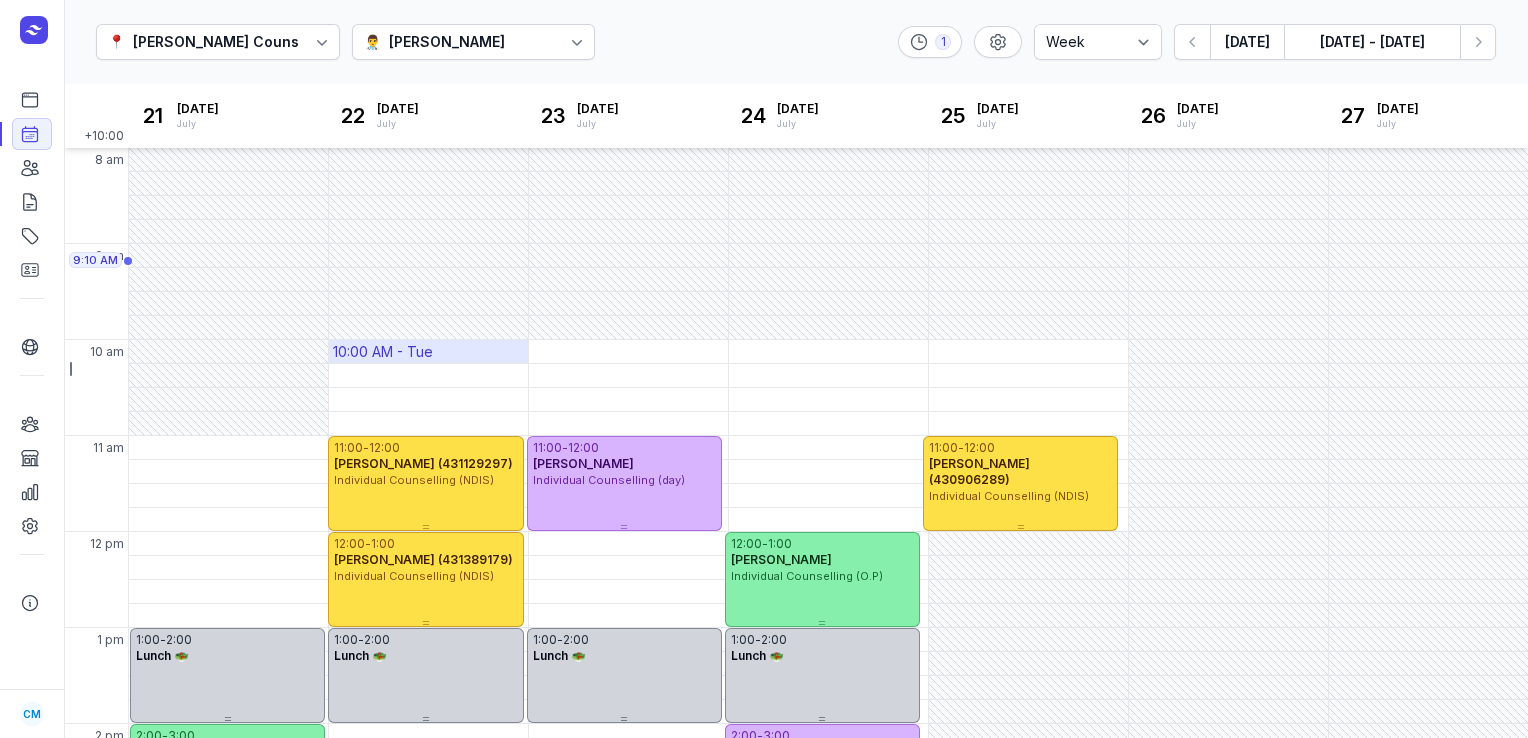 click on "10:00 AM - Tue" at bounding box center [428, 351] 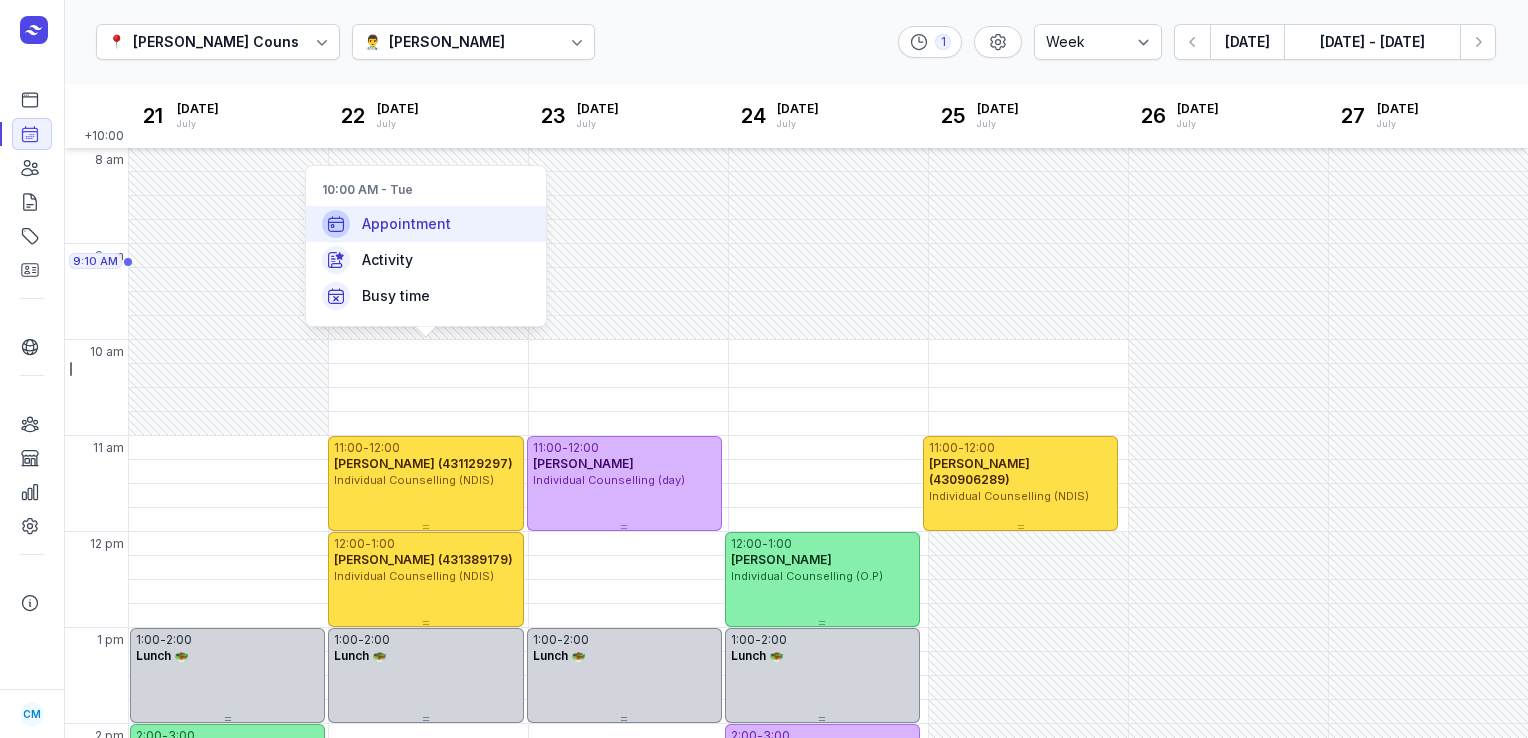 click on "Appointment" at bounding box center (426, 224) 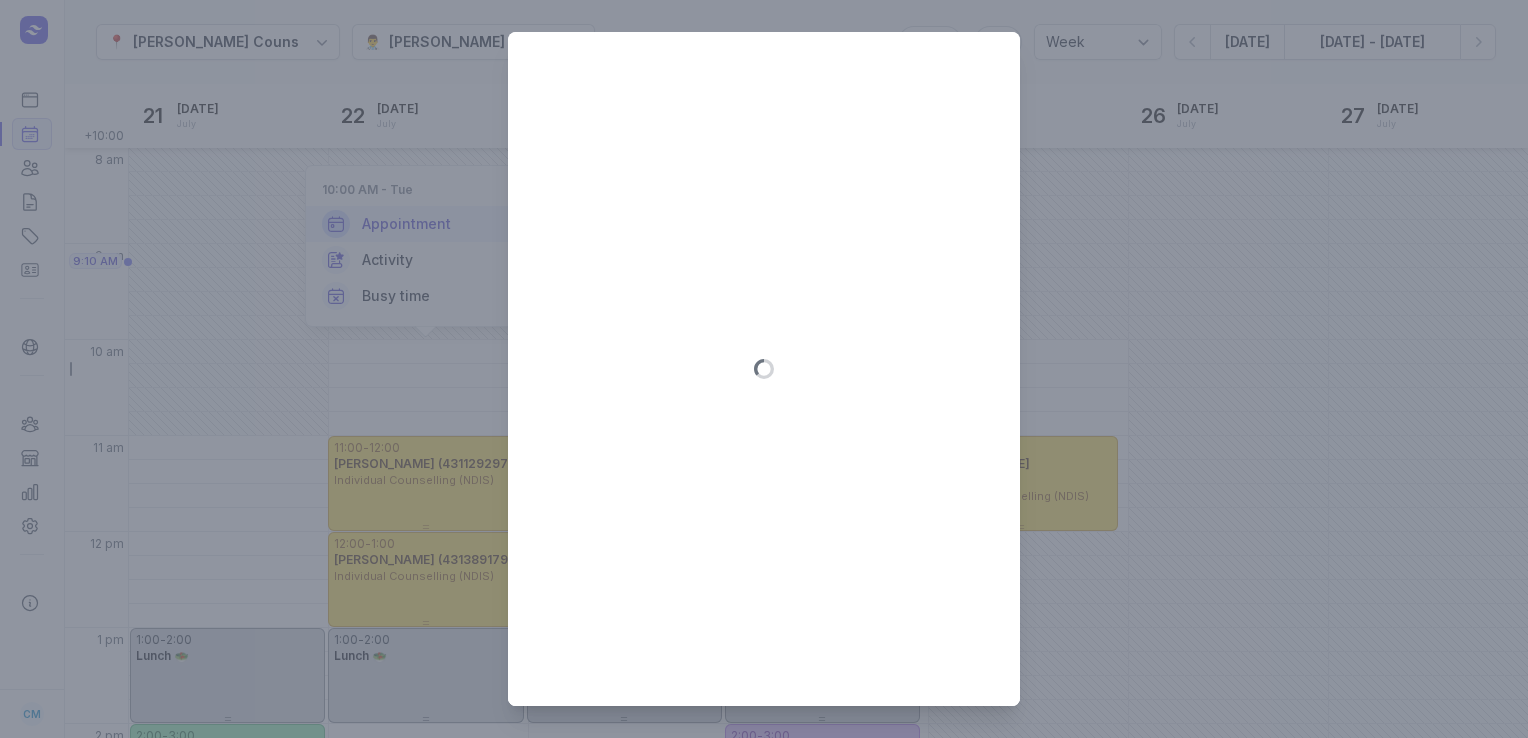 type on "2025-07-22" 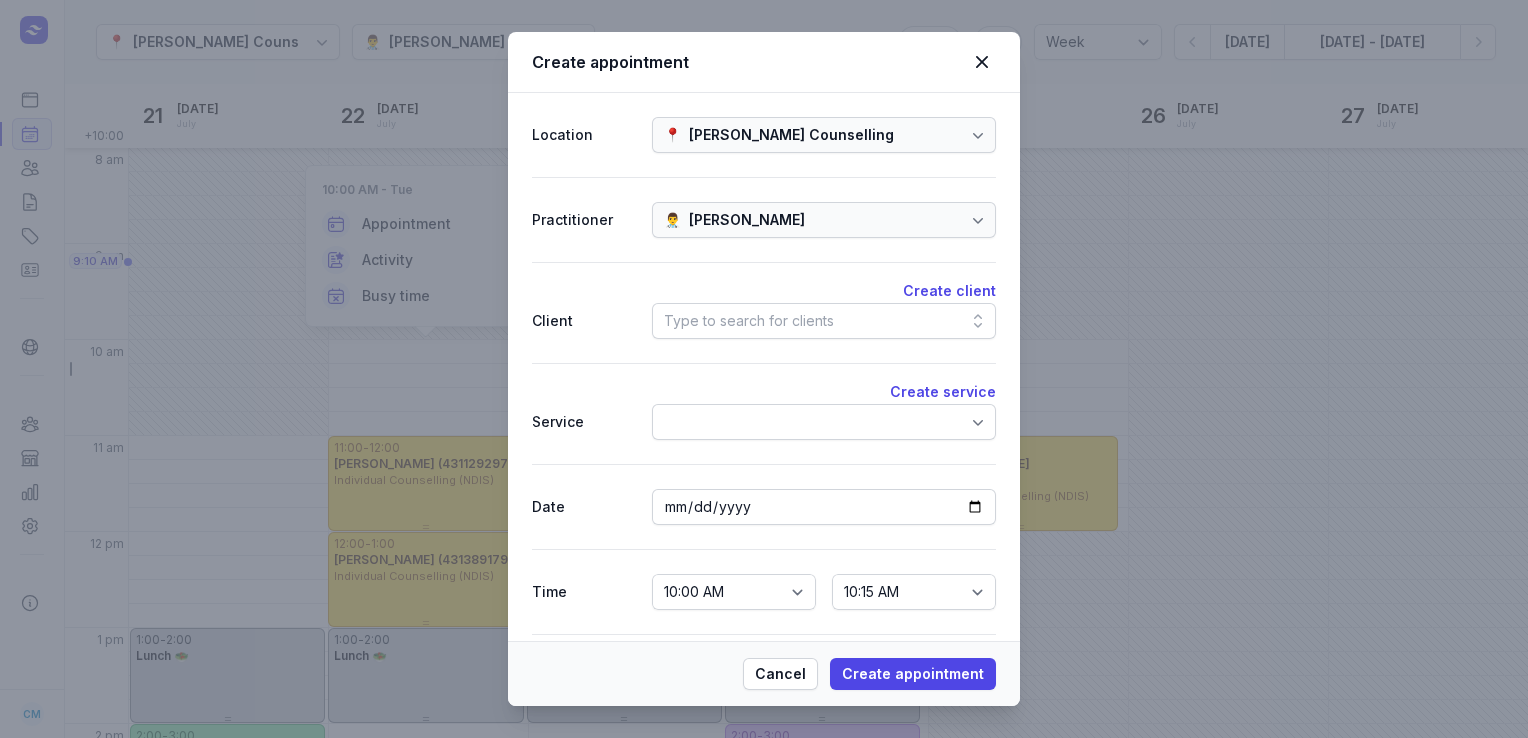 click on "Type to search for clients" 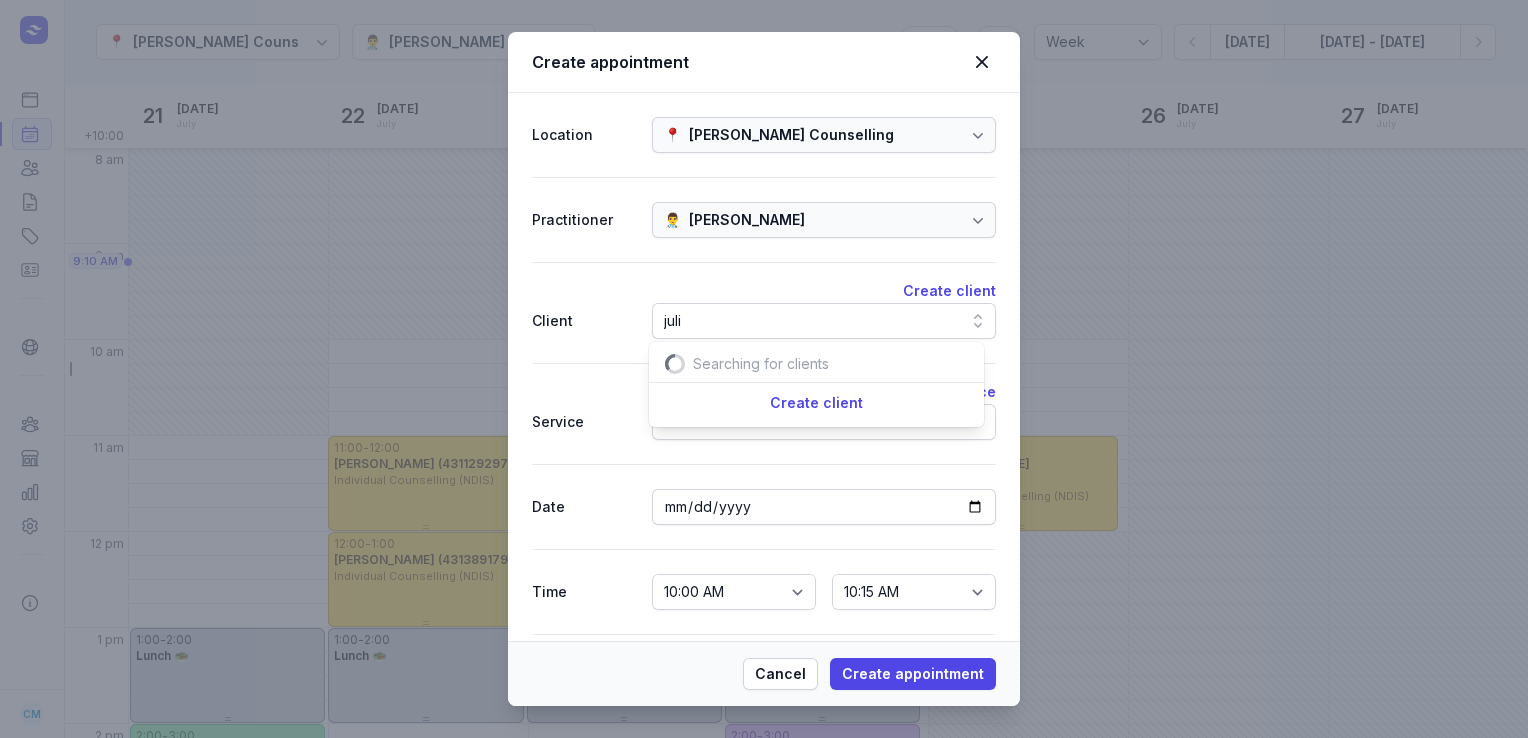 scroll, scrollTop: 0, scrollLeft: 24, axis: horizontal 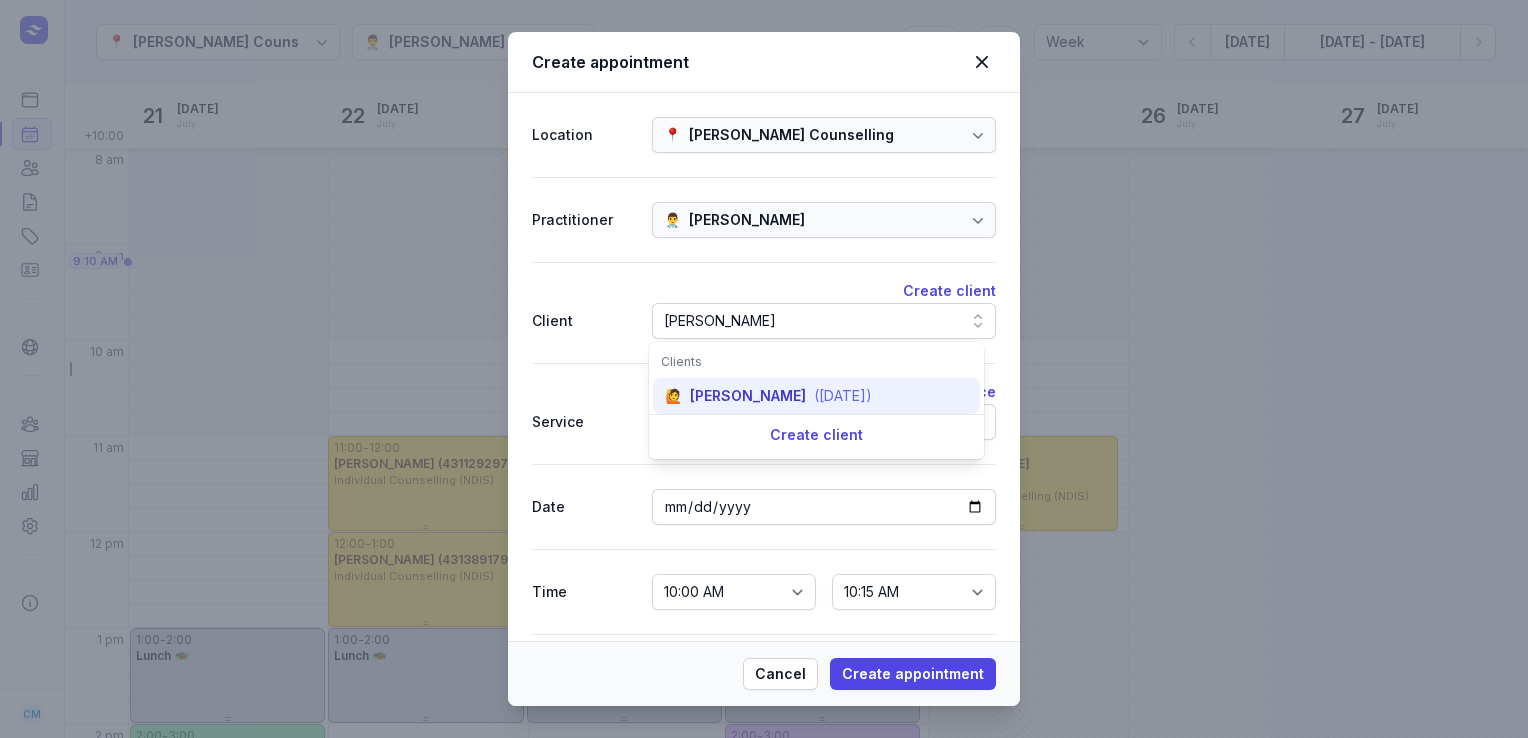 type on "julie" 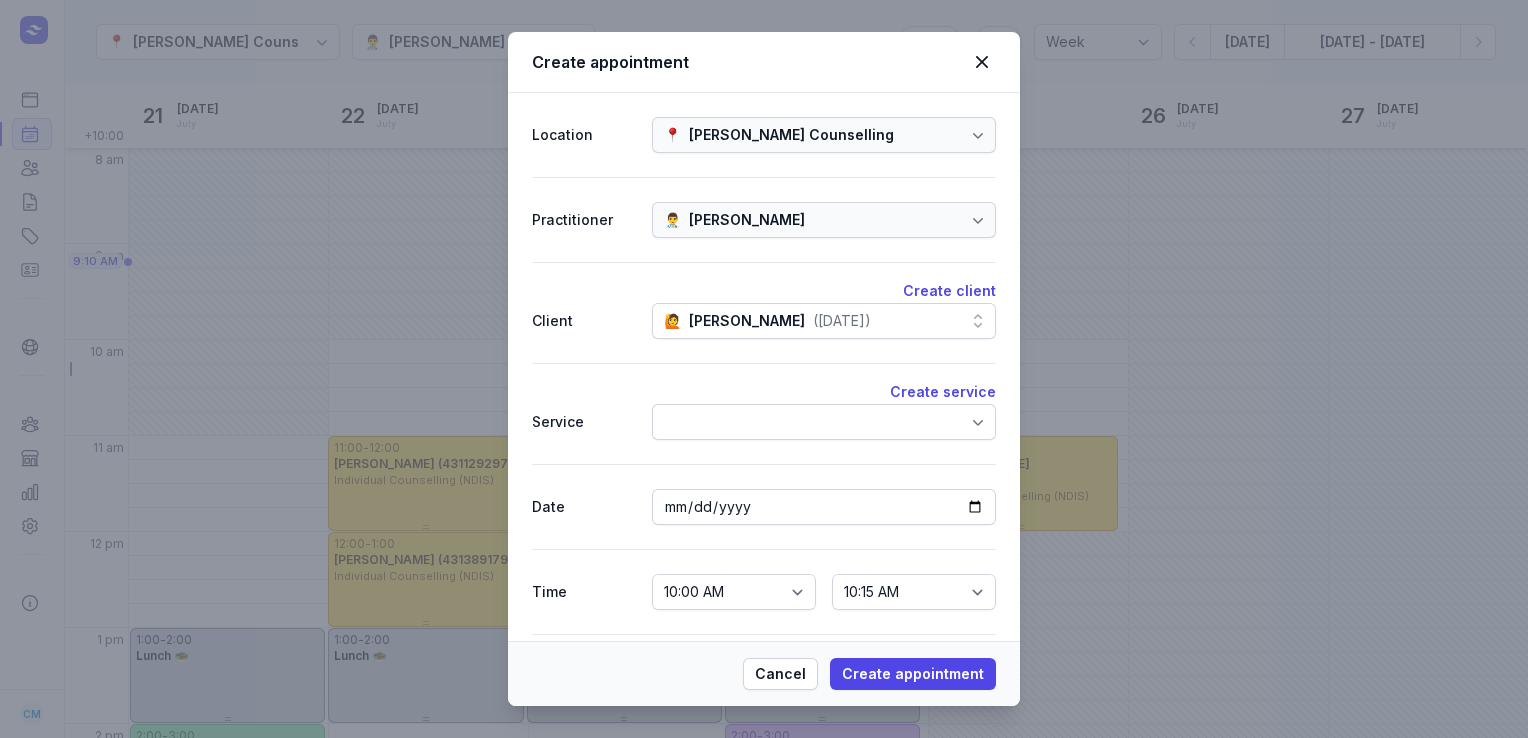 click at bounding box center (824, 422) 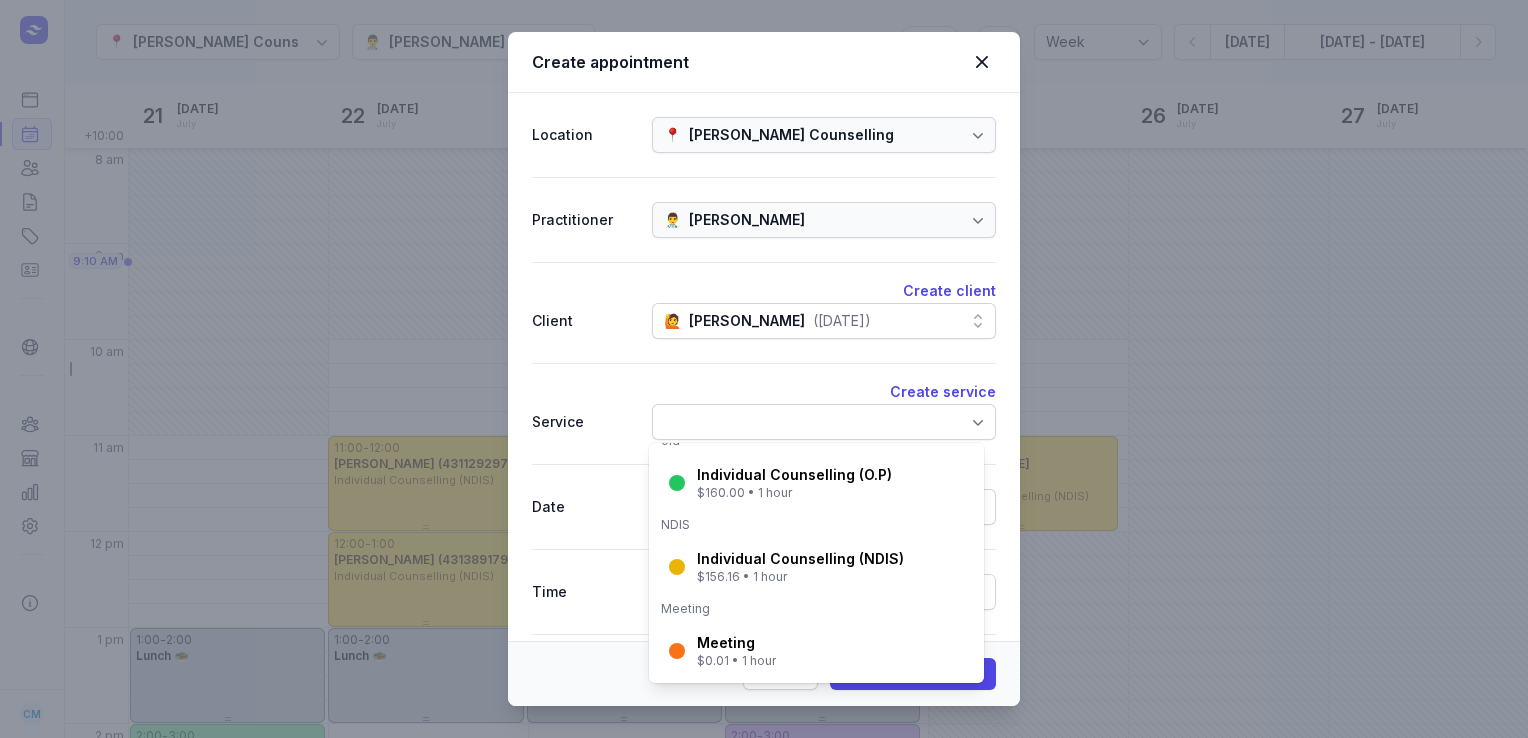 scroll, scrollTop: 315, scrollLeft: 0, axis: vertical 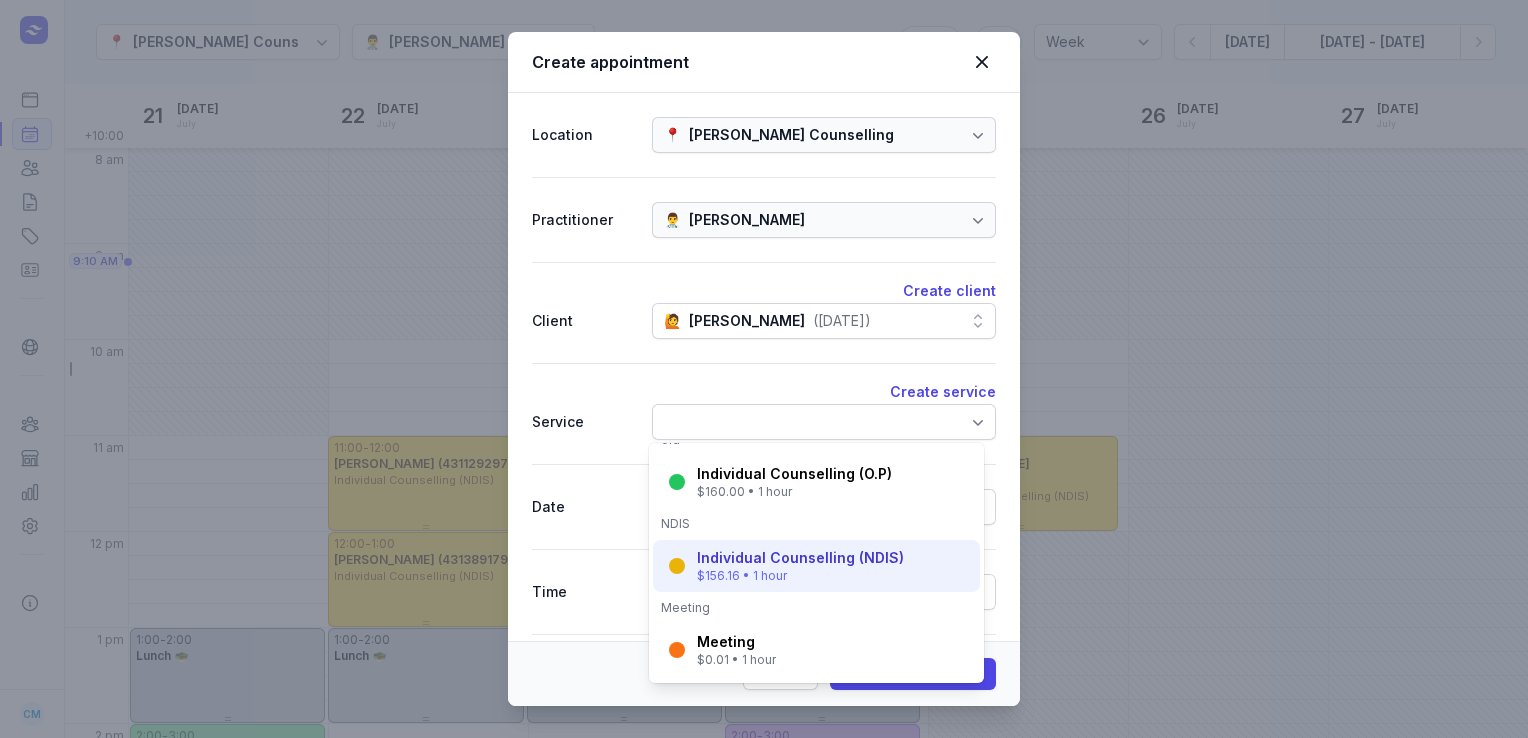 click on "Individual Counselling (NDIS) $156.16 • 1 hour" 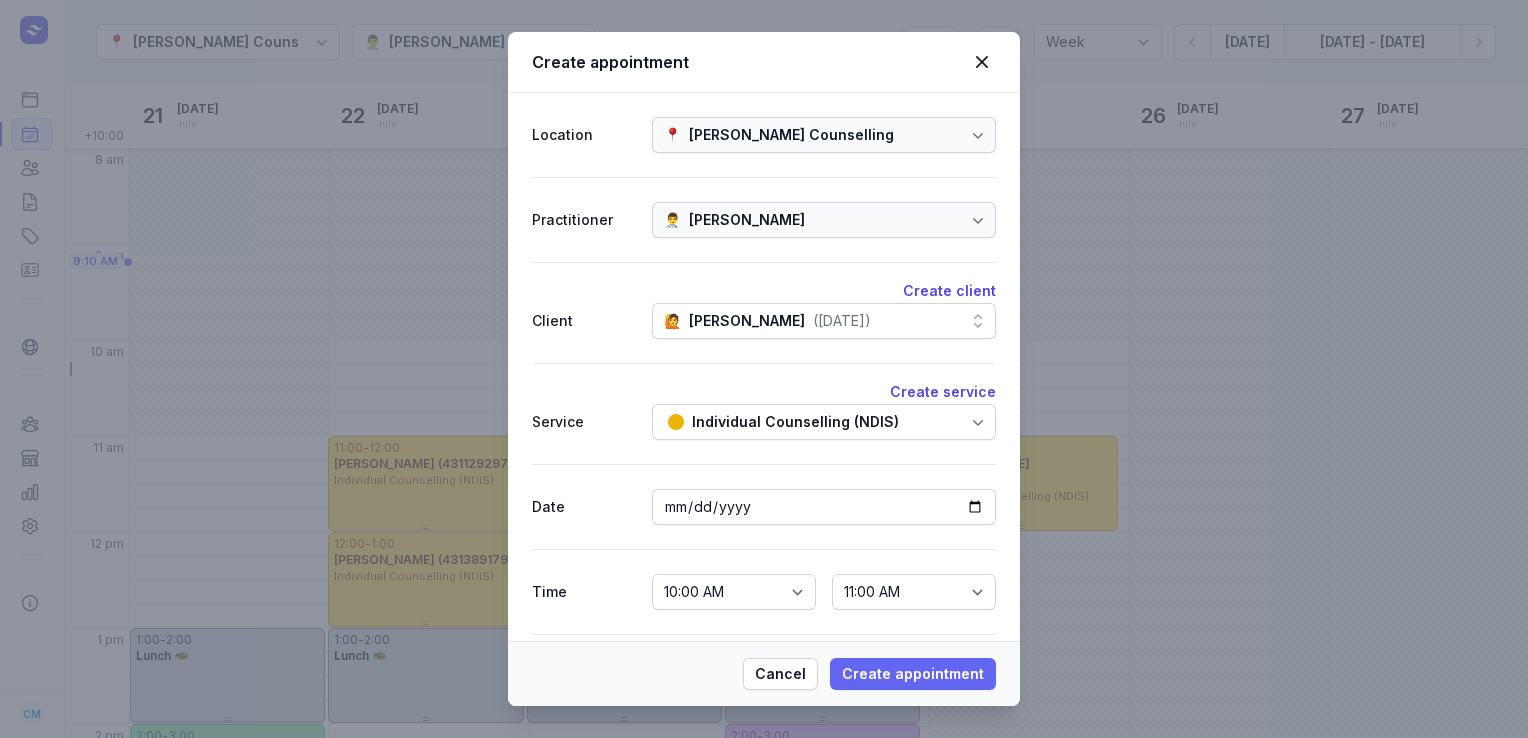 click on "Create appointment" at bounding box center (913, 674) 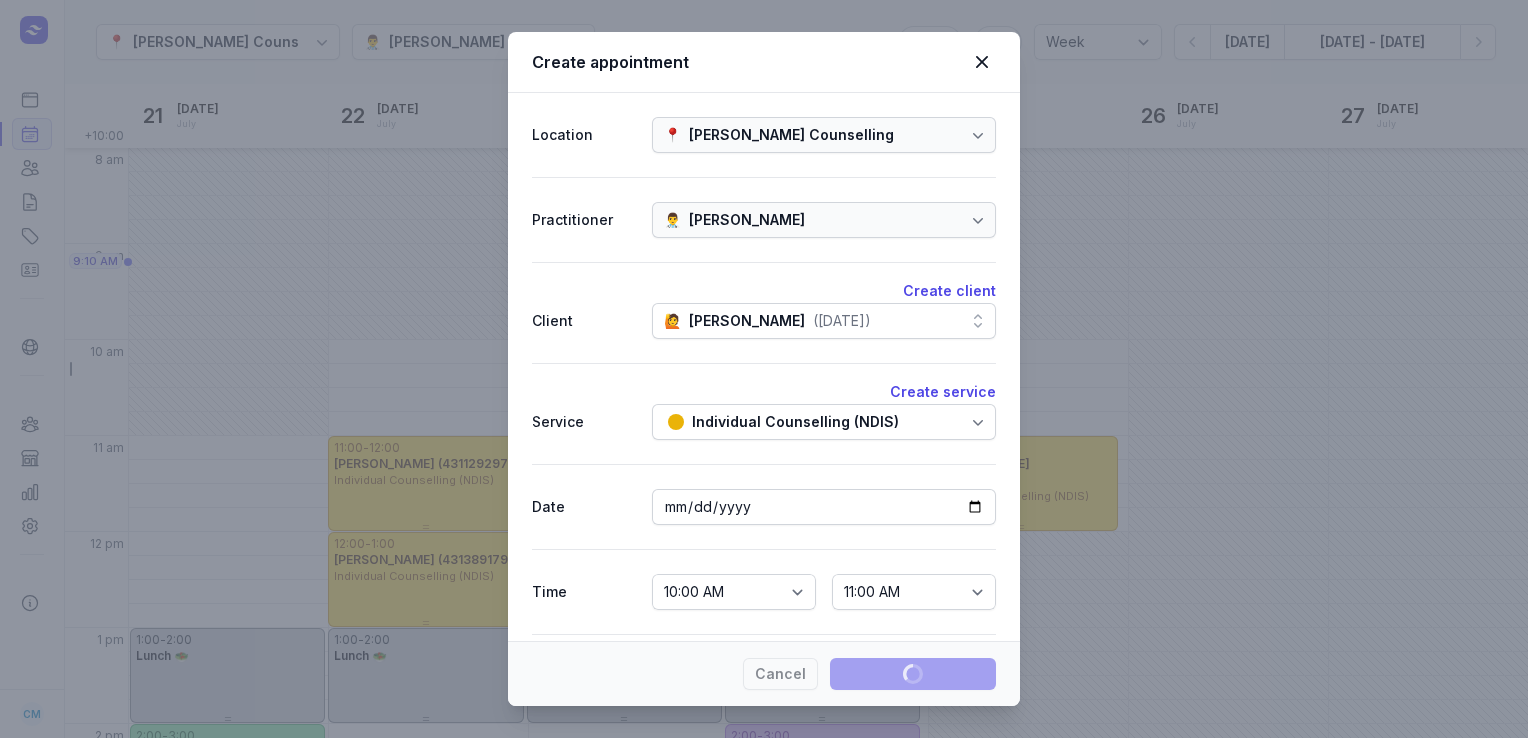 type 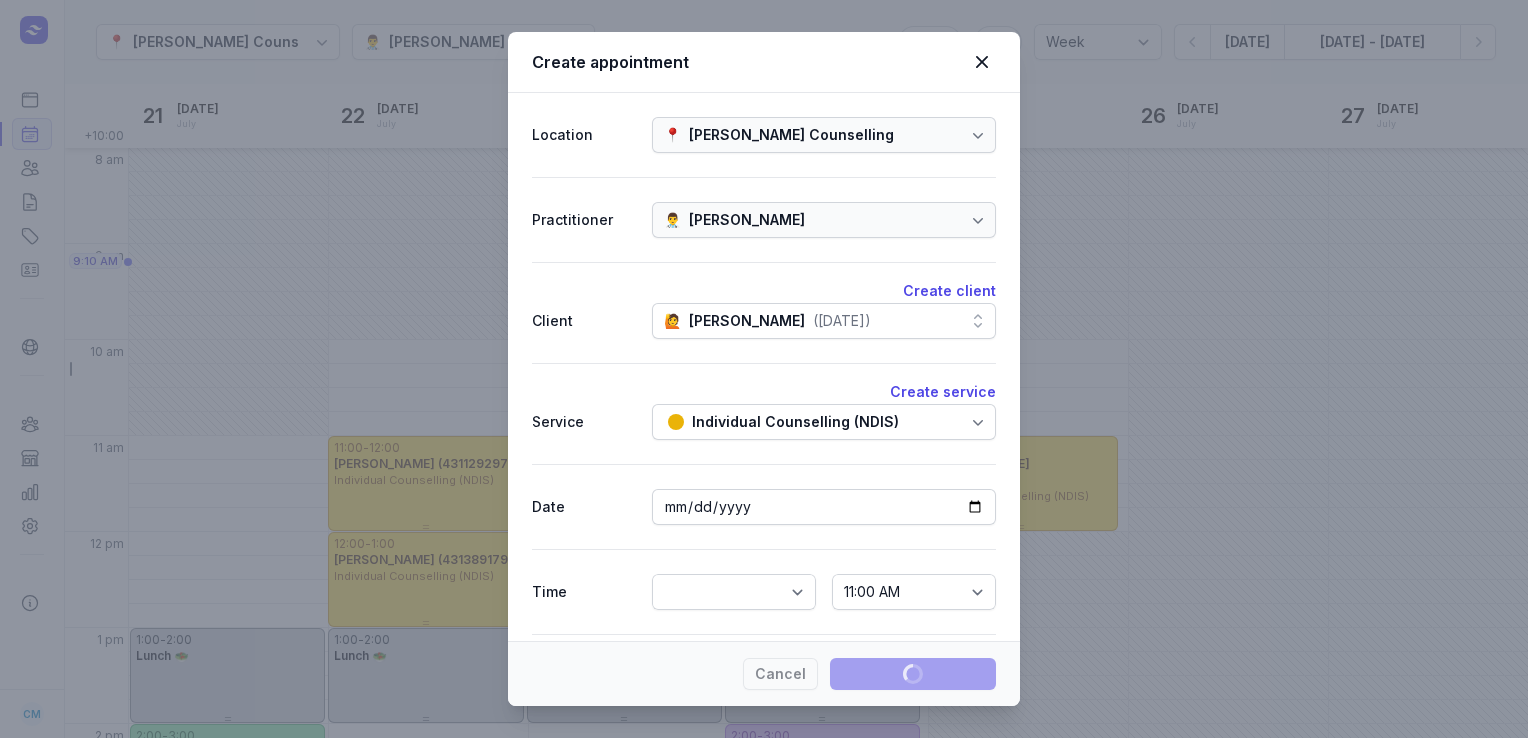select 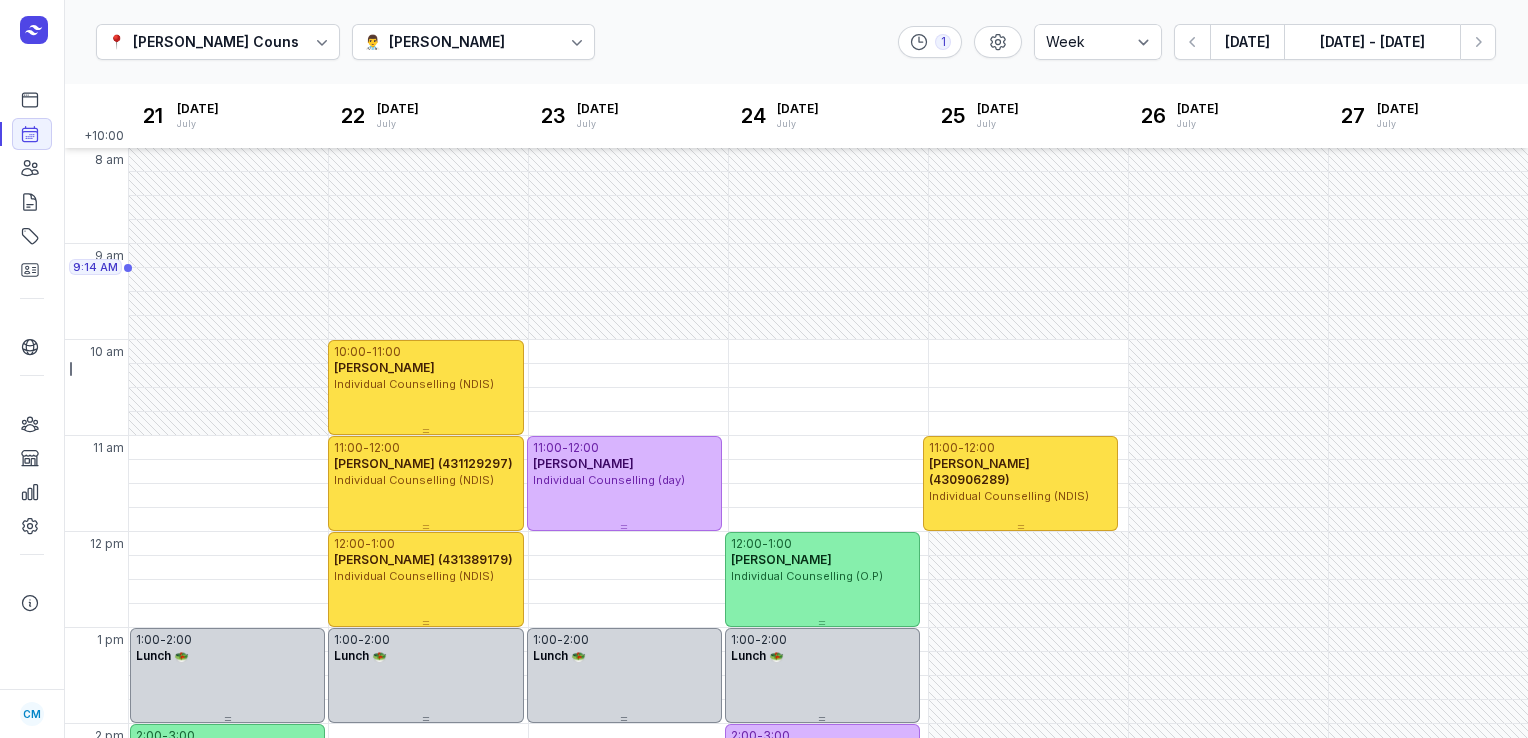 click on "COURTNEY MCALIECE" at bounding box center (447, 42) 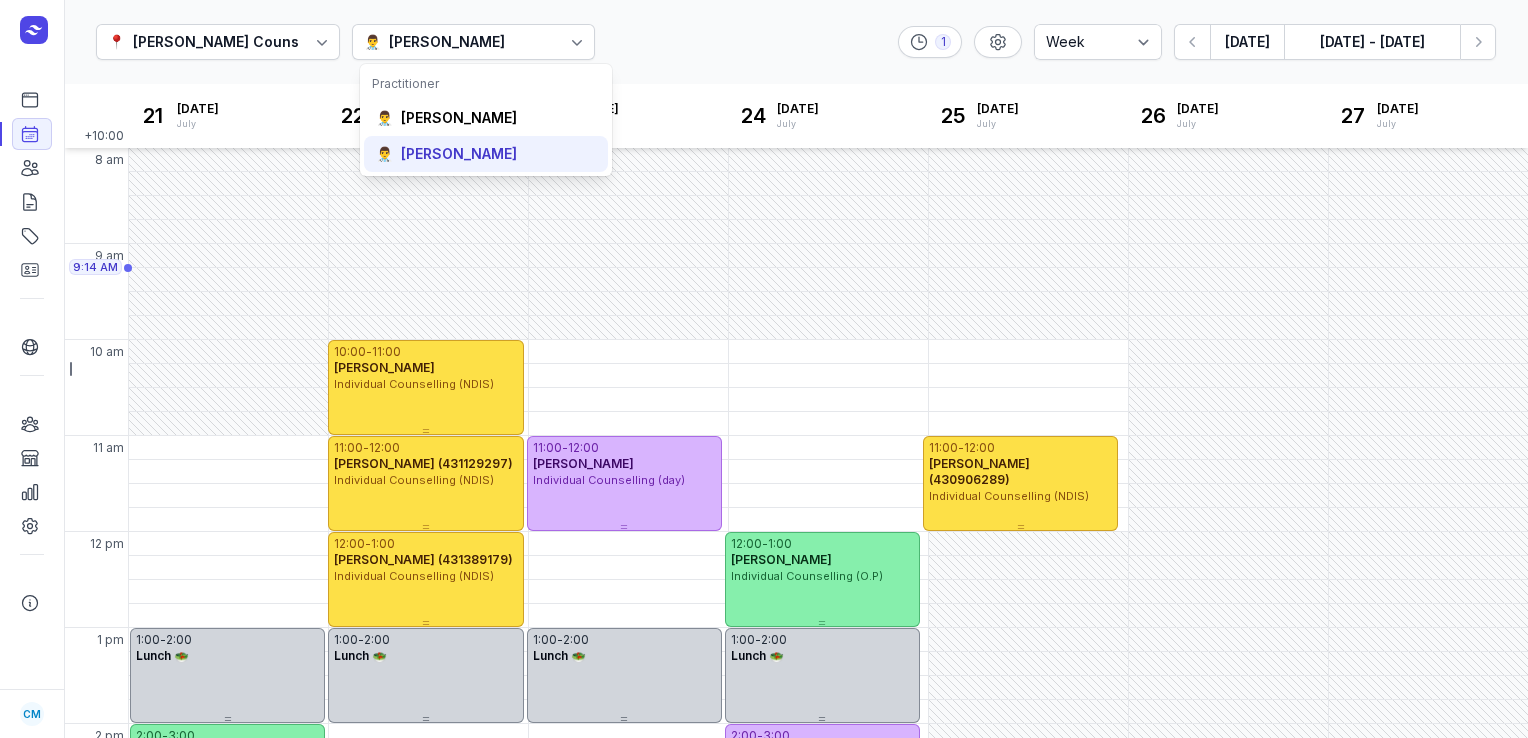 click on "Tanya Fisher" at bounding box center [459, 154] 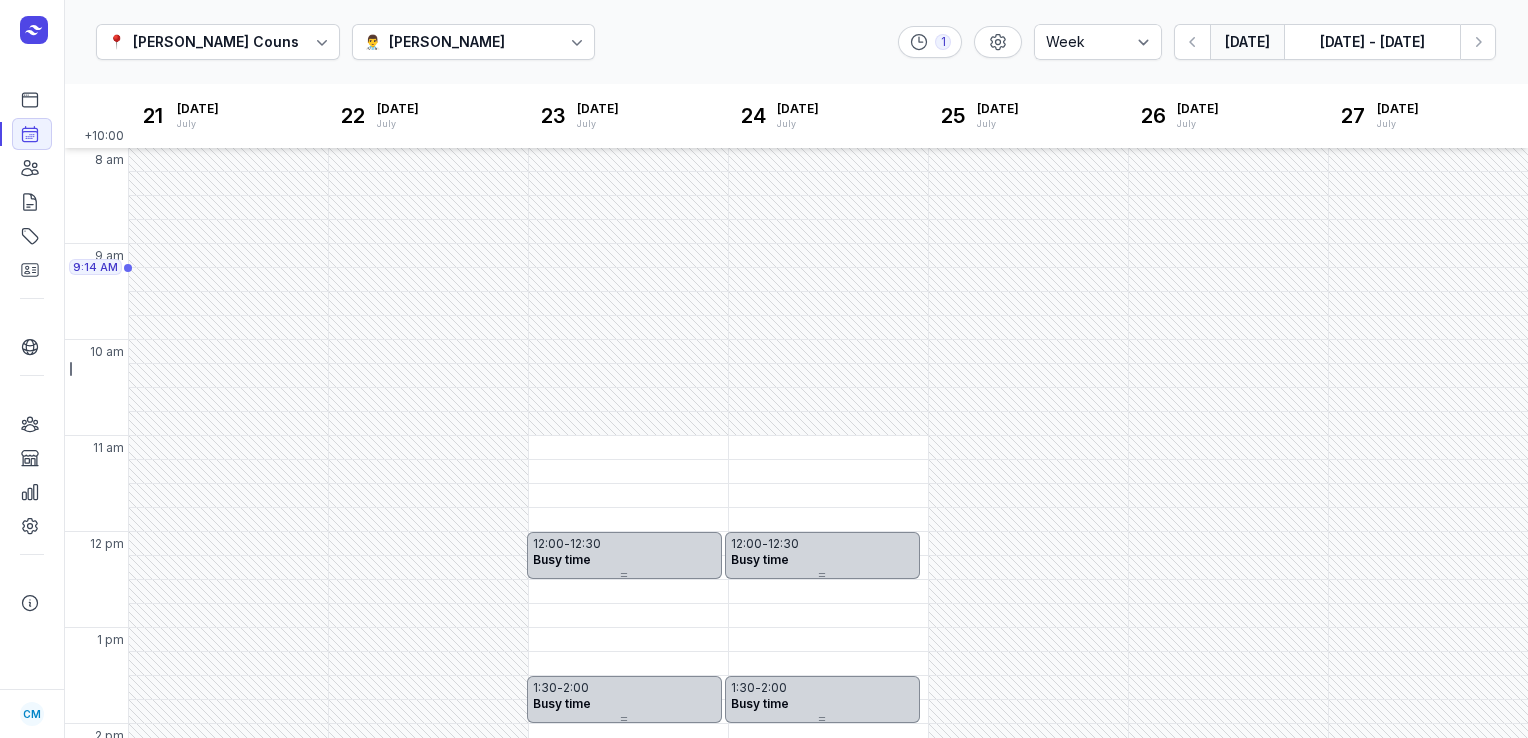 click on "Today" at bounding box center (1247, 42) 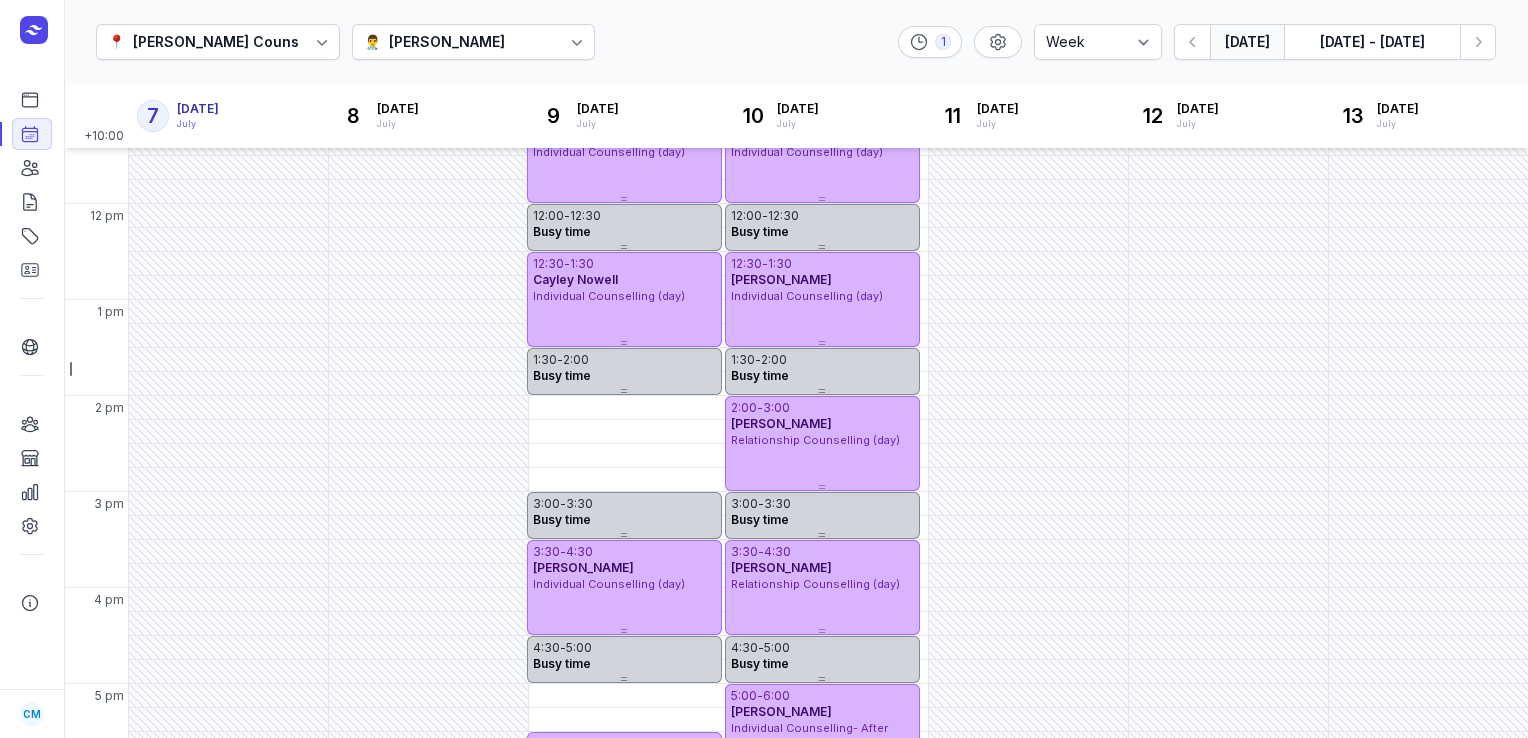 scroll, scrollTop: 312, scrollLeft: 0, axis: vertical 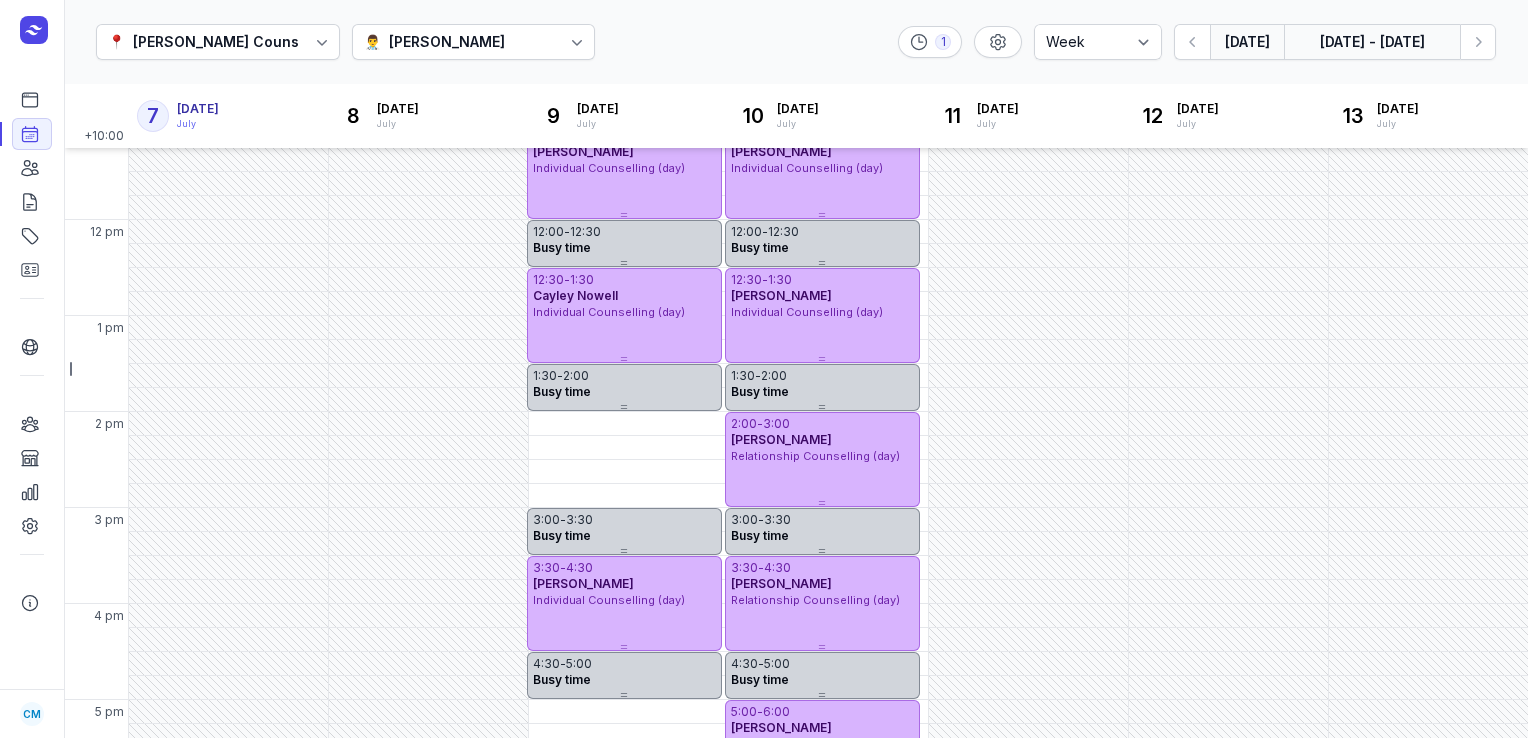 click on "7 - 13 July, 2025" 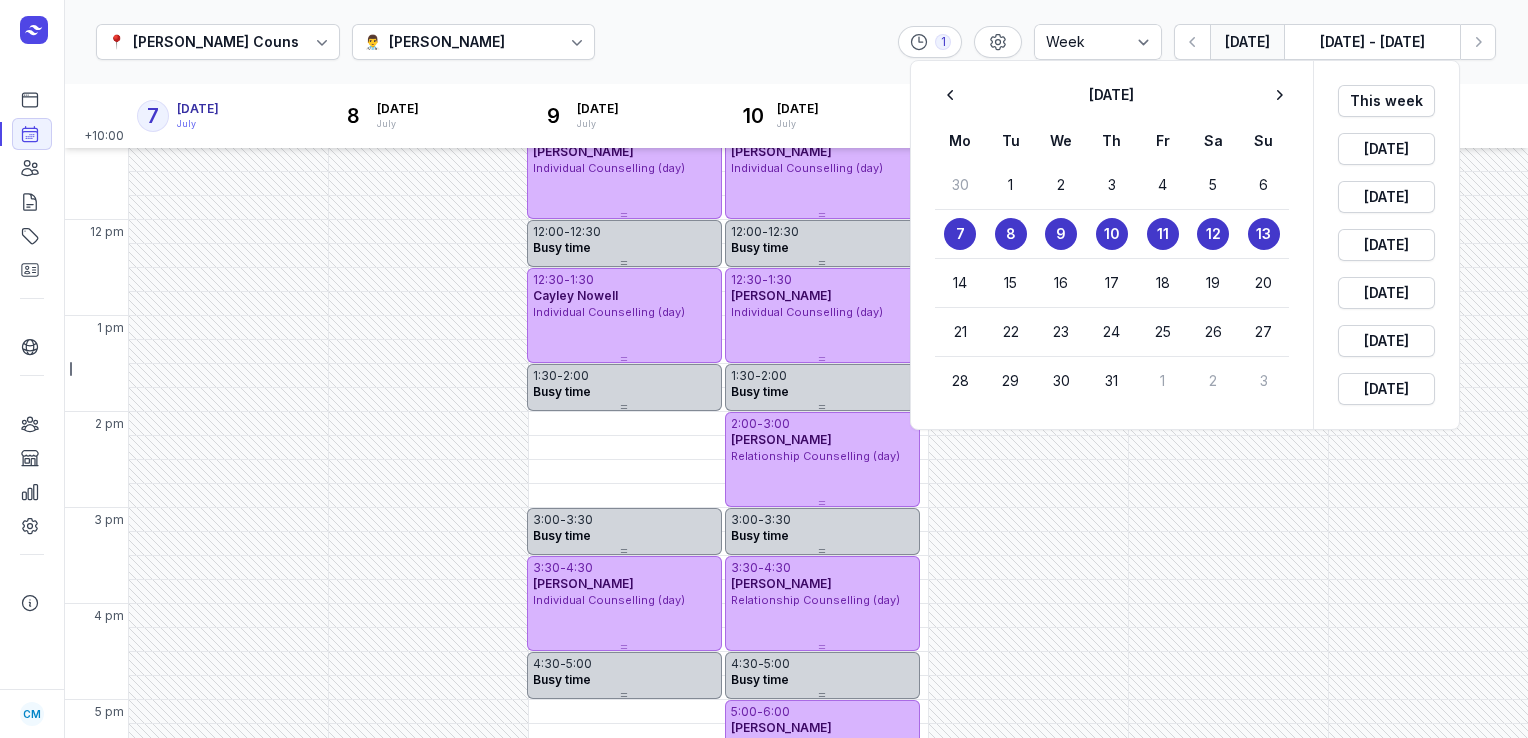 click at bounding box center (764, 369) 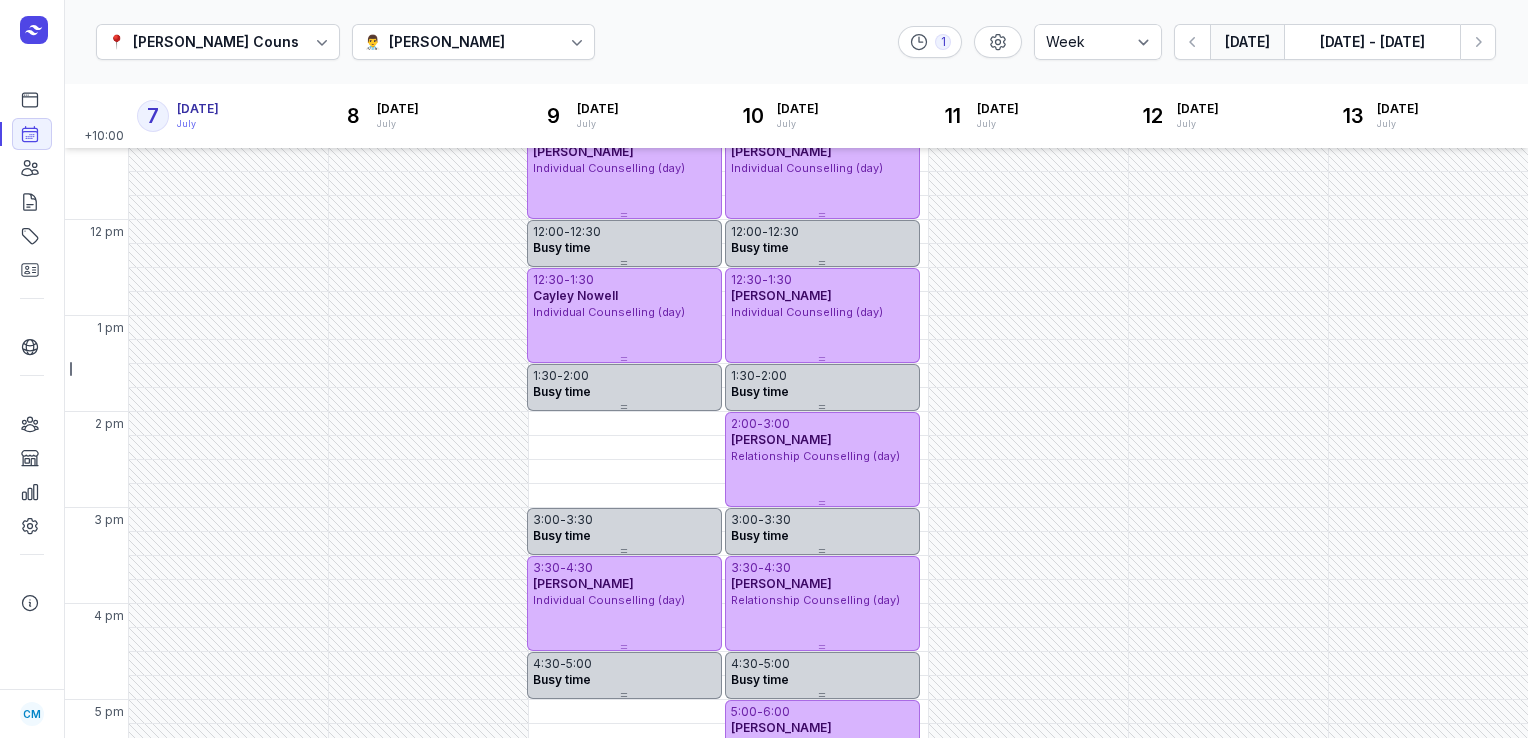 click on "👨‍⚕️ Tanya Fisher" at bounding box center [474, 42] 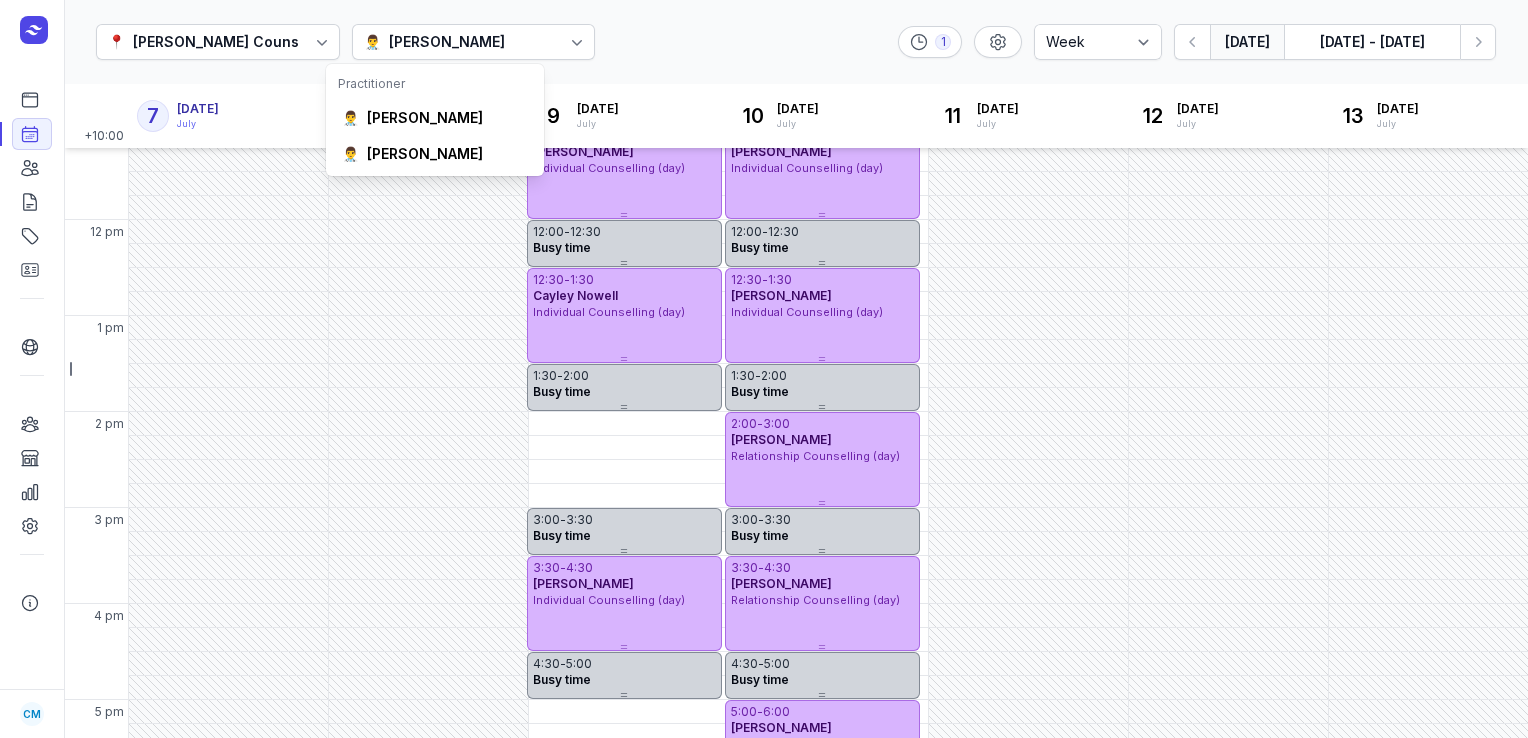 click on "👨‍⚕️ Tanya Fisher" at bounding box center (474, 42) 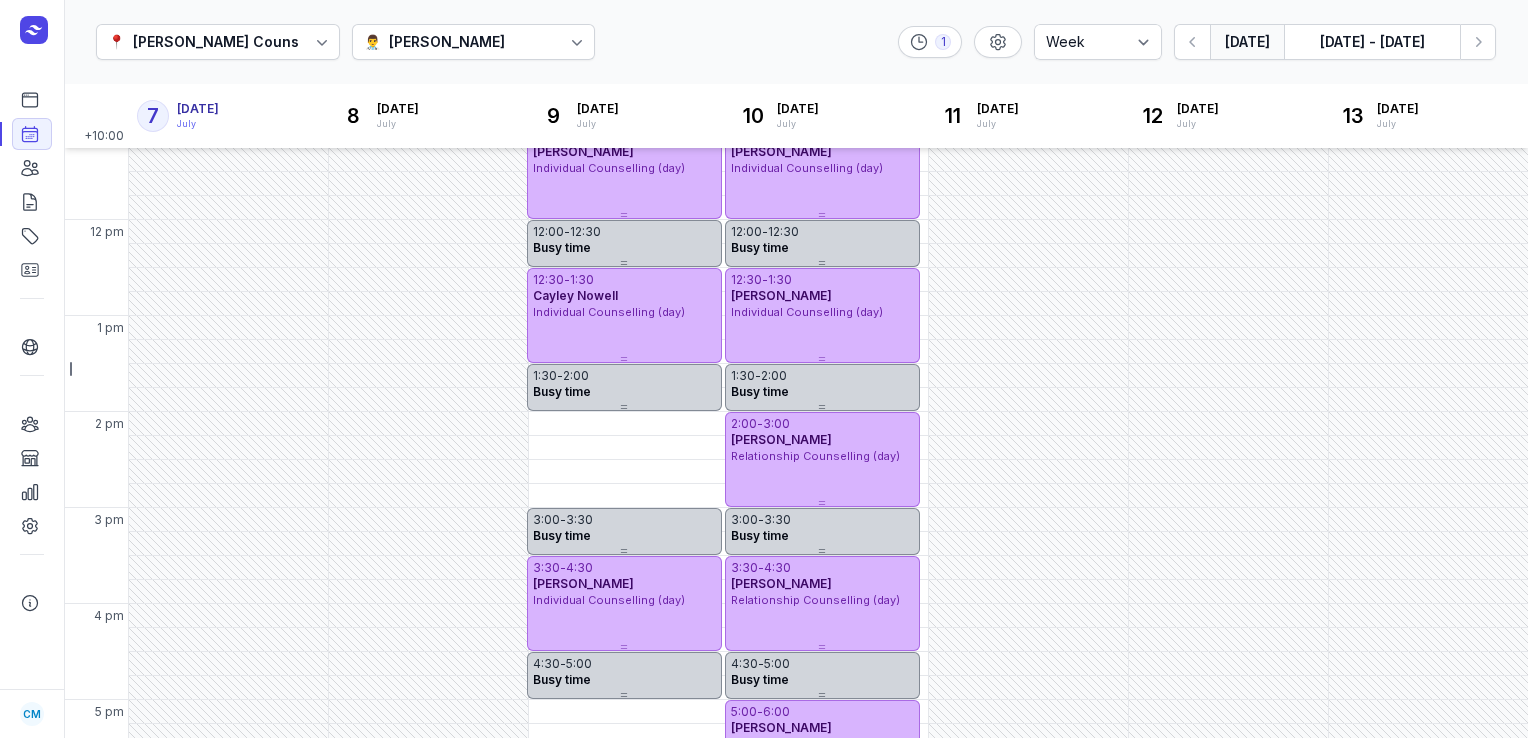 click on "👨‍⚕️ Tanya Fisher" at bounding box center [474, 42] 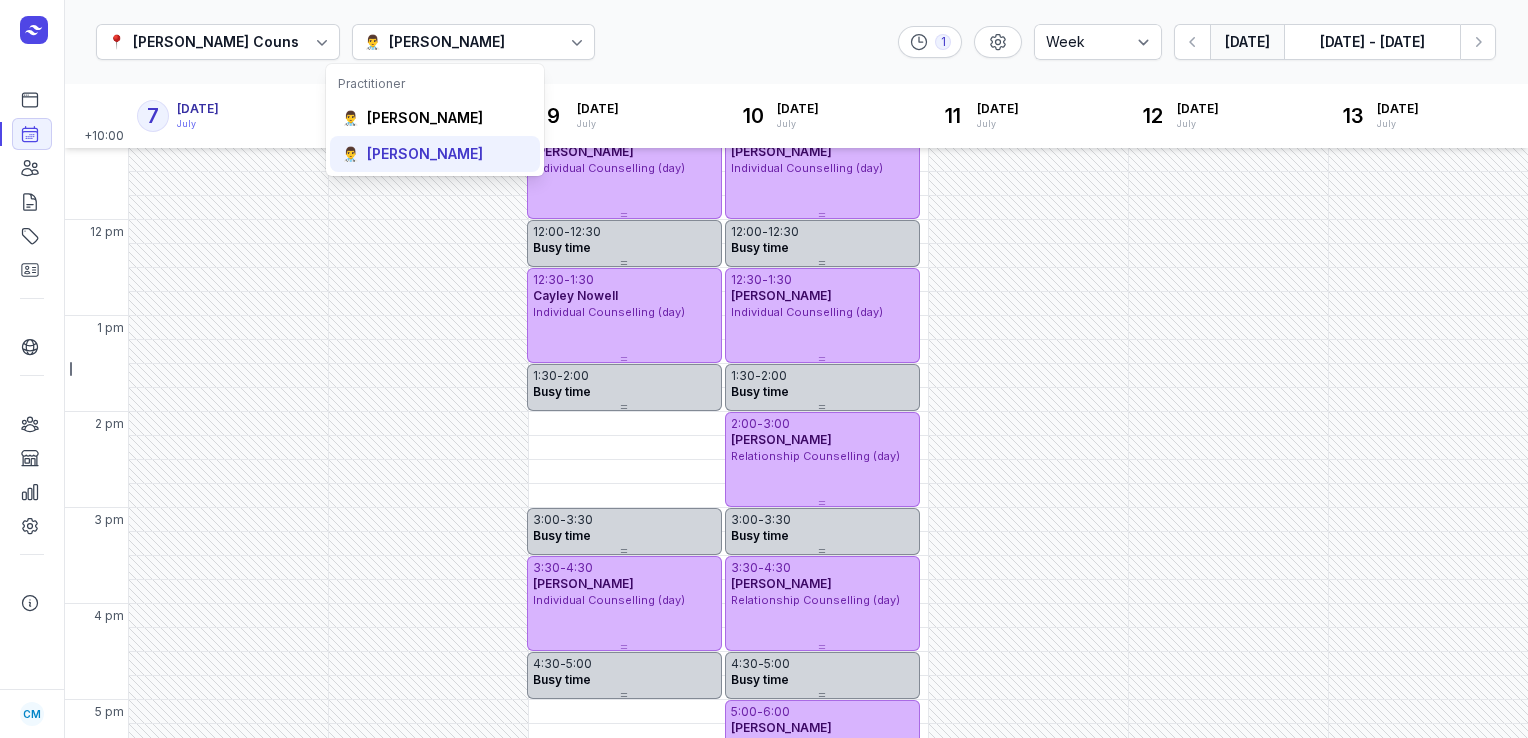 click on "👨‍⚕️ Tanya Fisher" 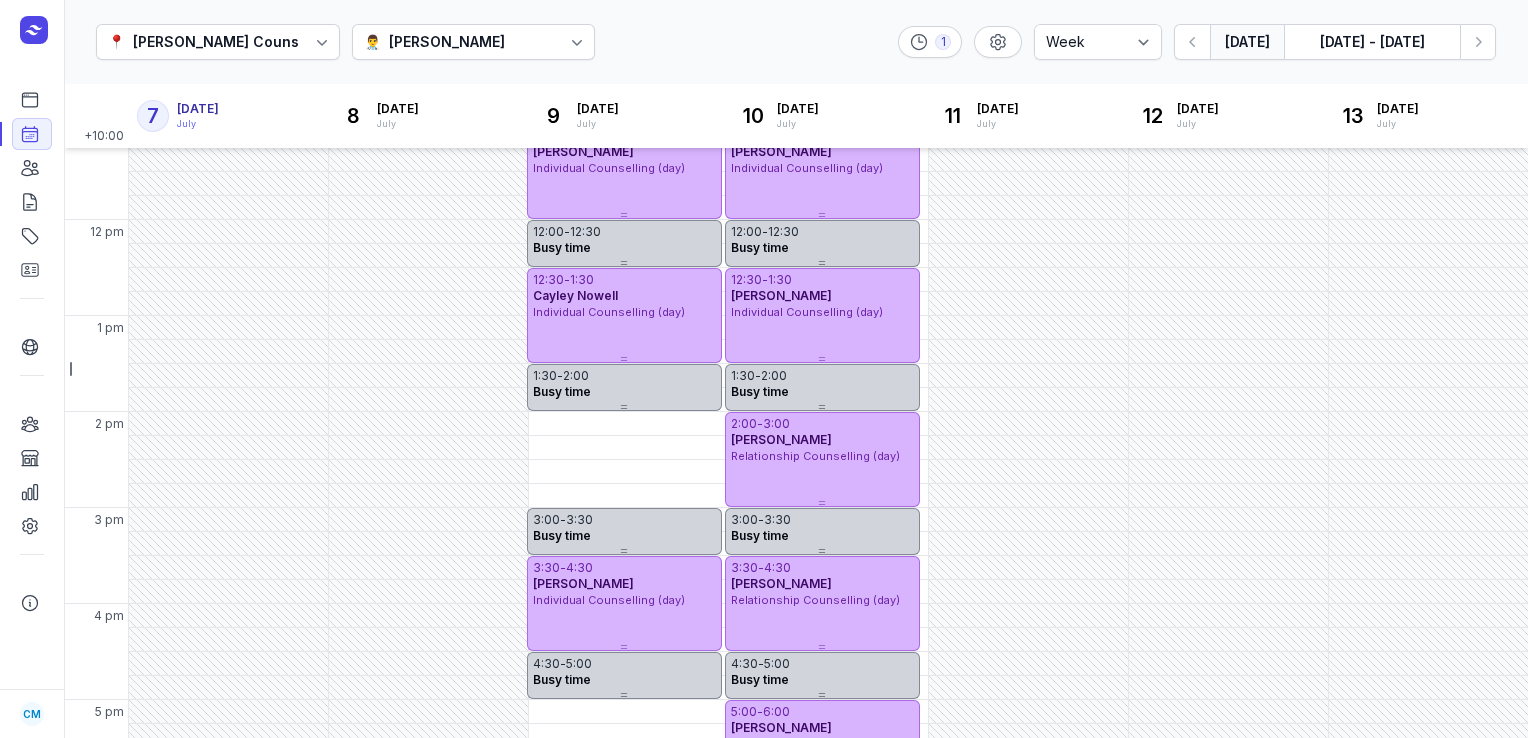 click on "👨‍⚕️ Tanya Fisher" at bounding box center [474, 42] 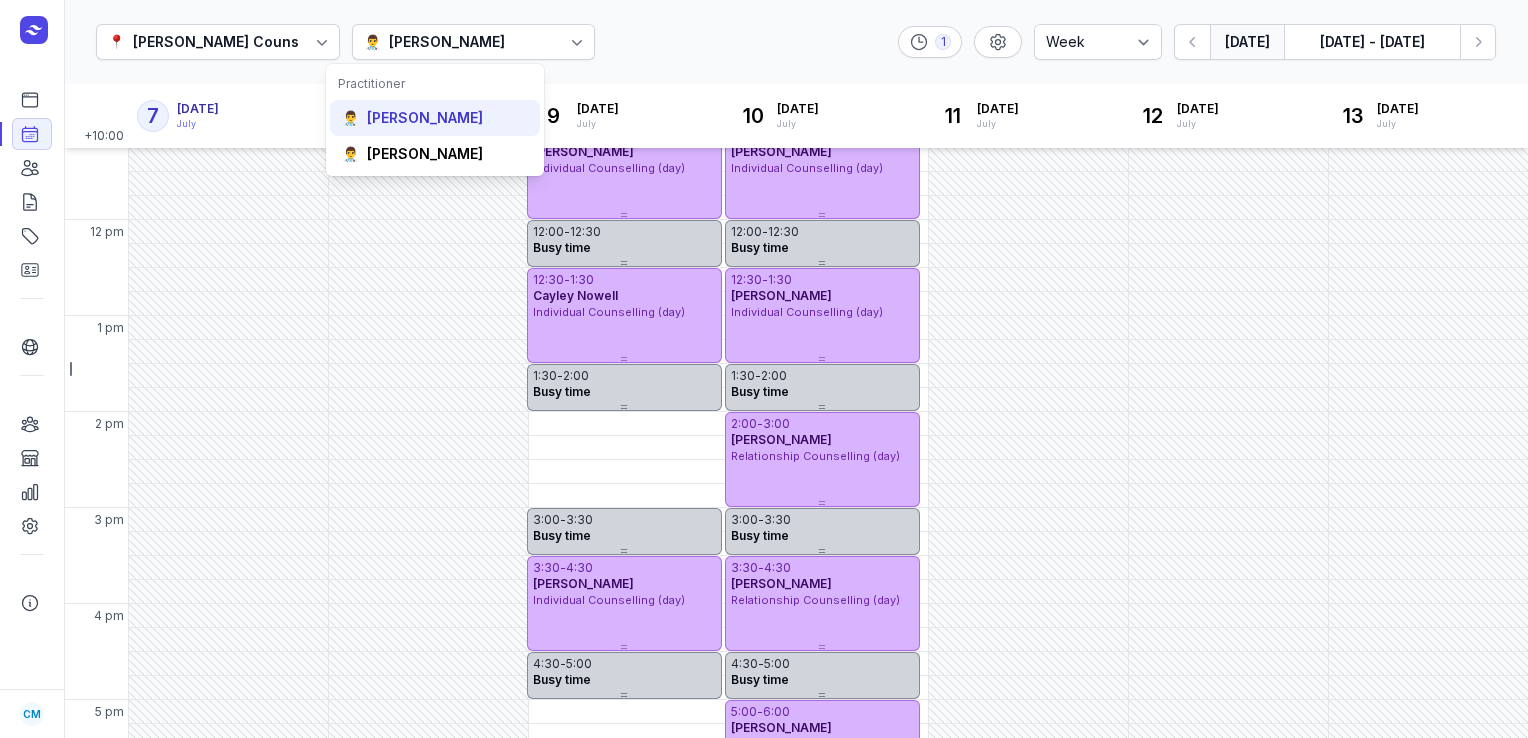 click on "COURTNEY MCALIECE" at bounding box center [425, 118] 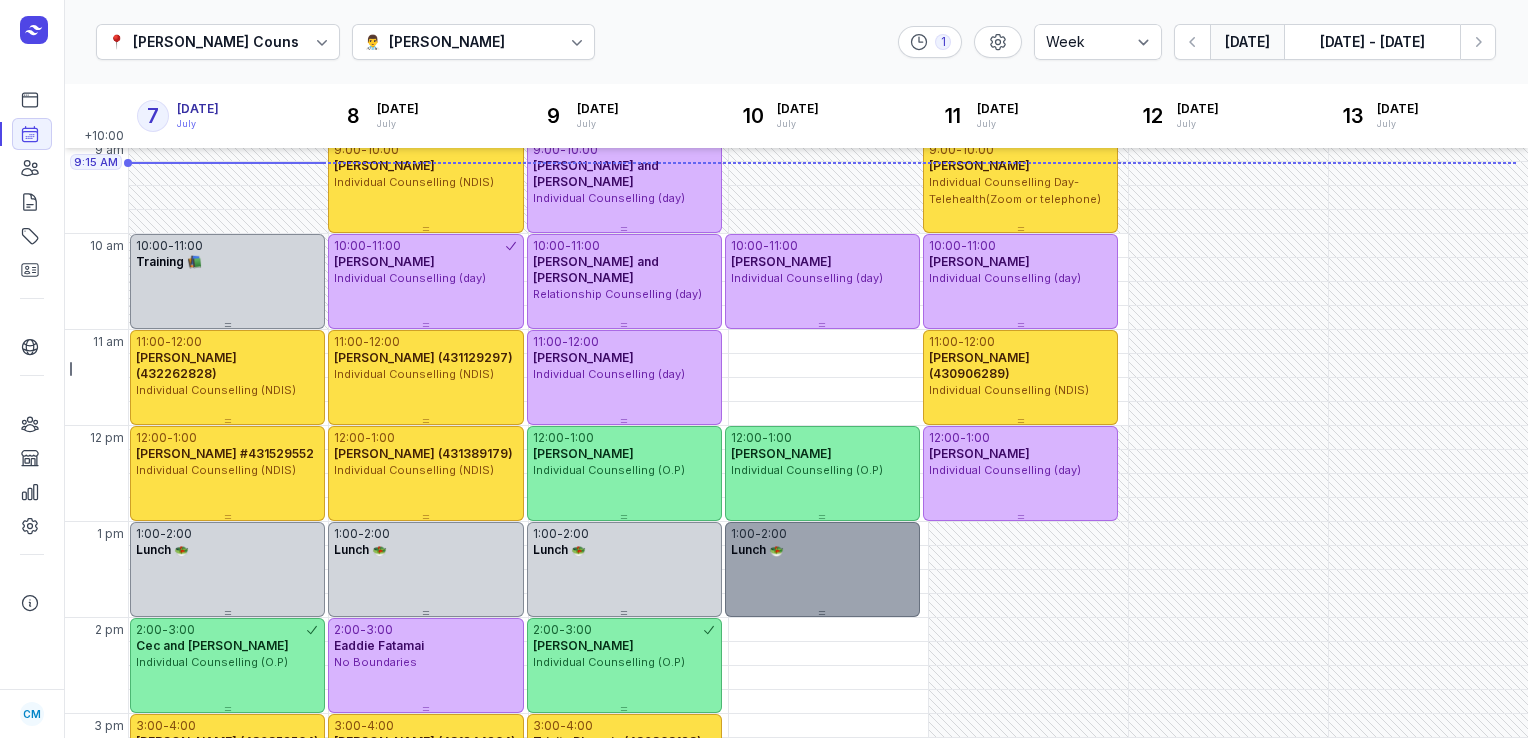 scroll, scrollTop: 108, scrollLeft: 0, axis: vertical 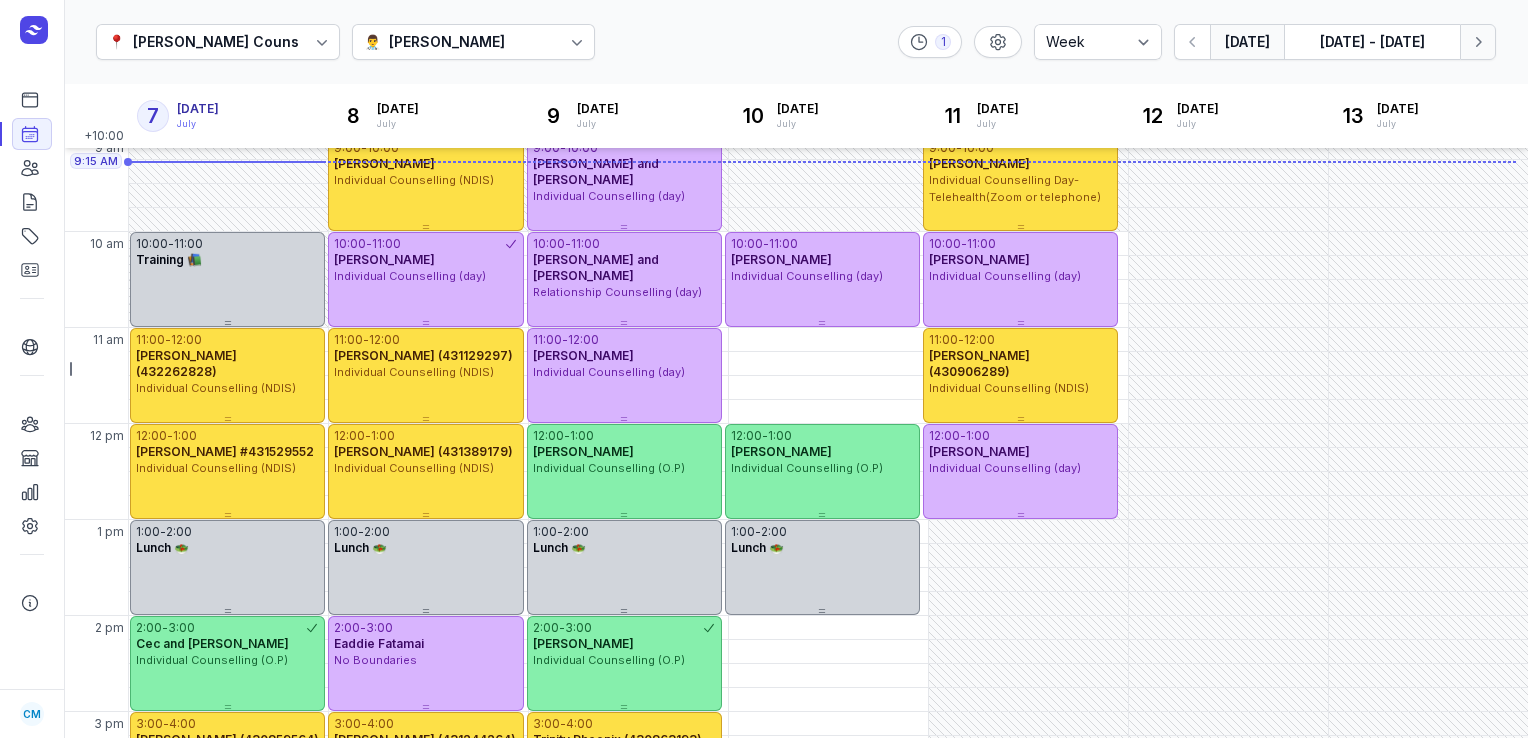 click on "Next week" 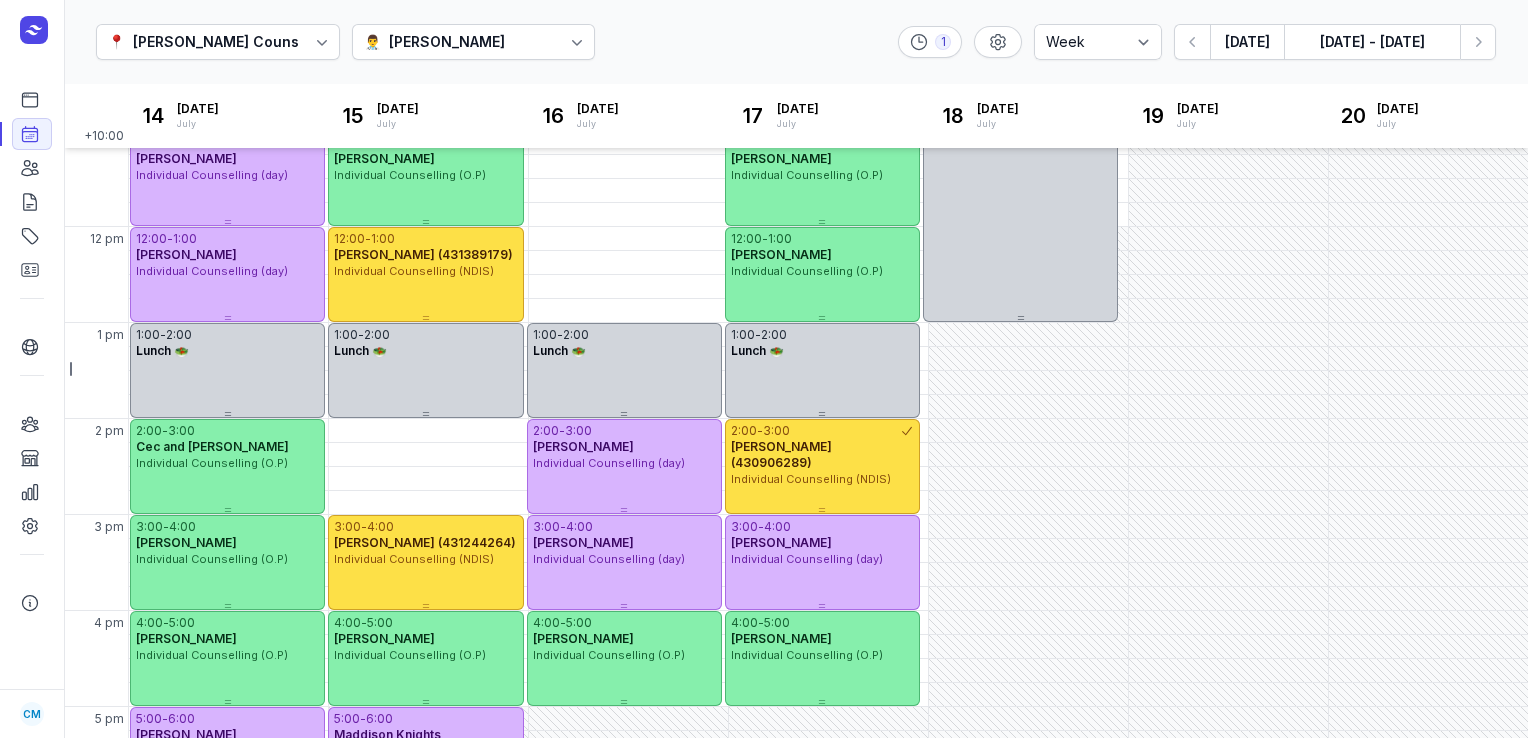 scroll, scrollTop: 306, scrollLeft: 0, axis: vertical 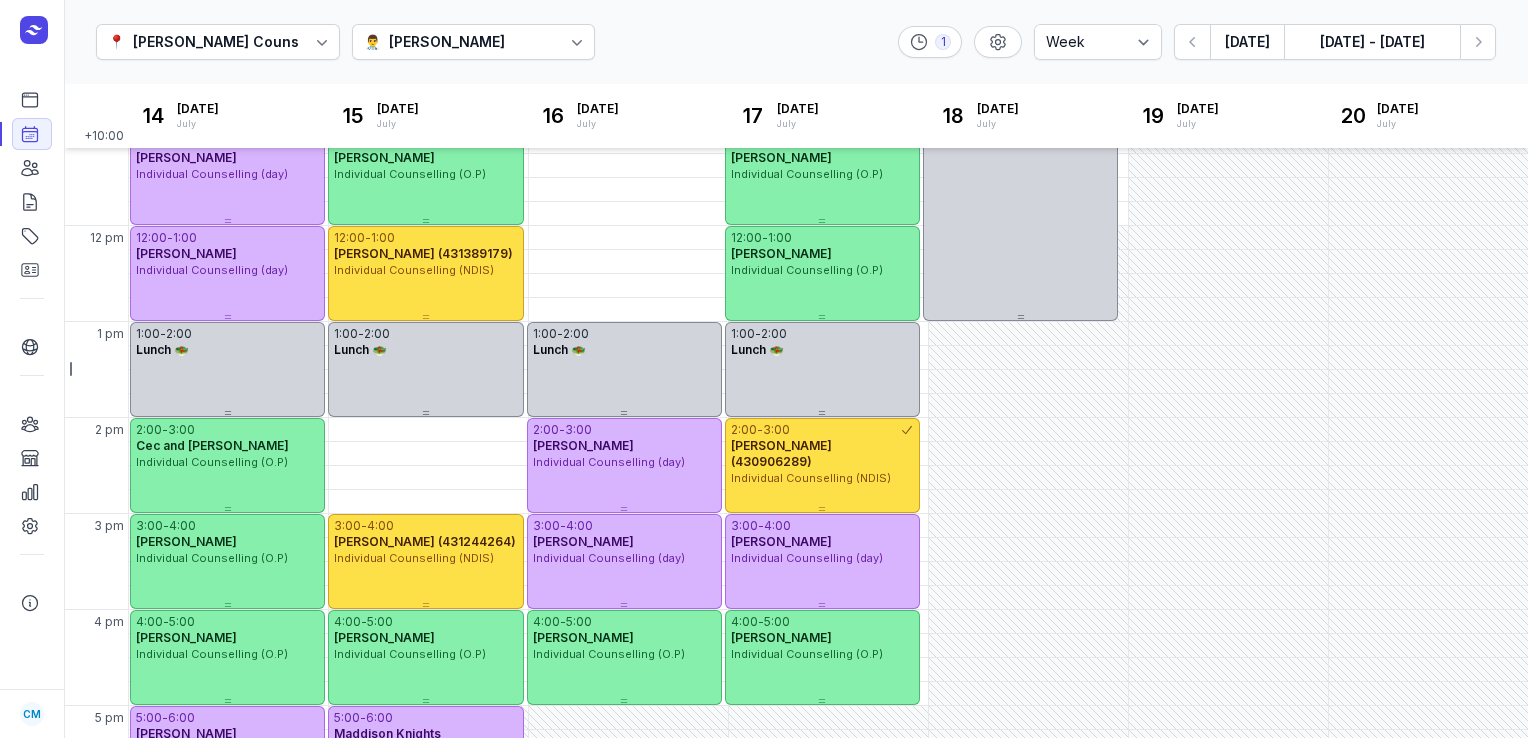 click on "COURTNEY MCALIECE" at bounding box center [447, 42] 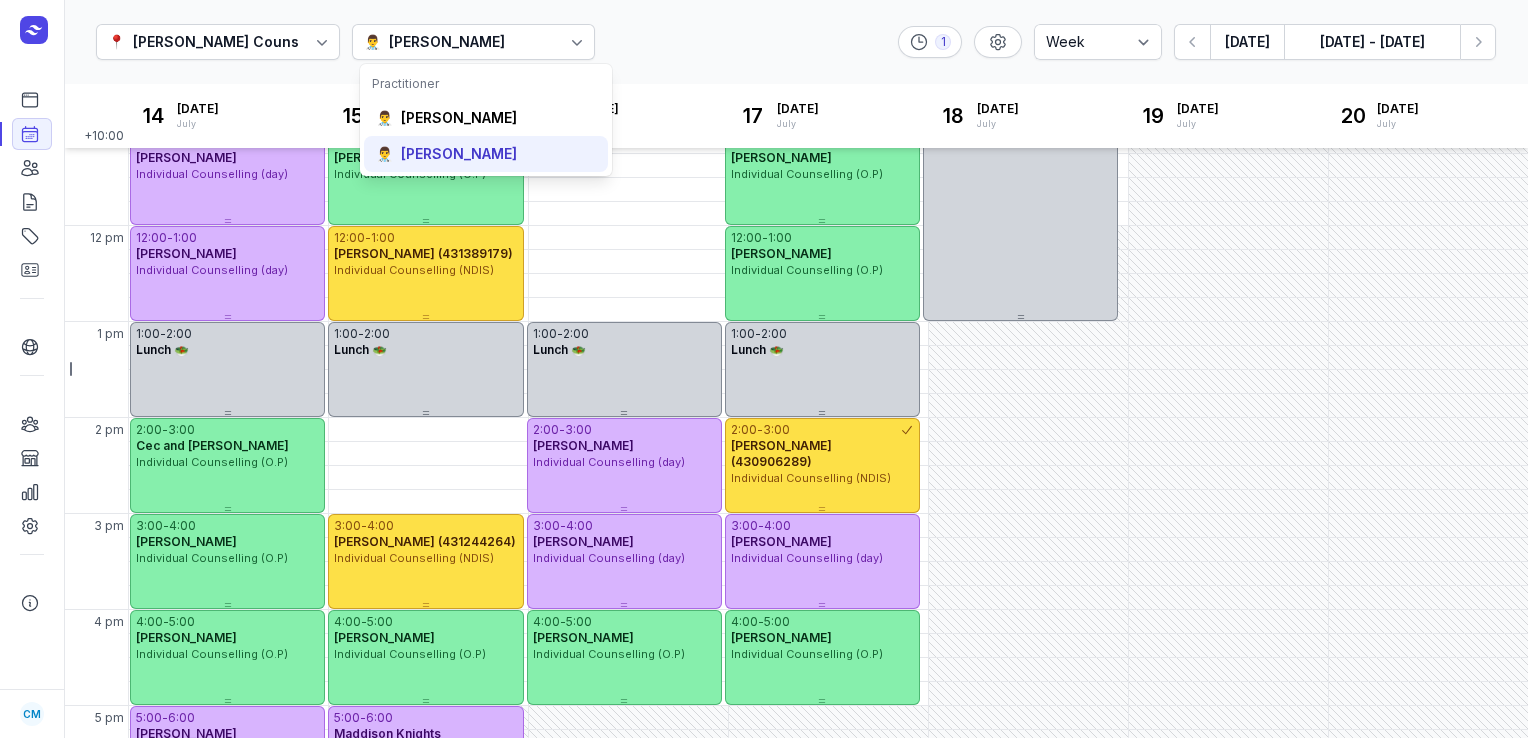 click on "👨‍⚕️ Tanya Fisher" 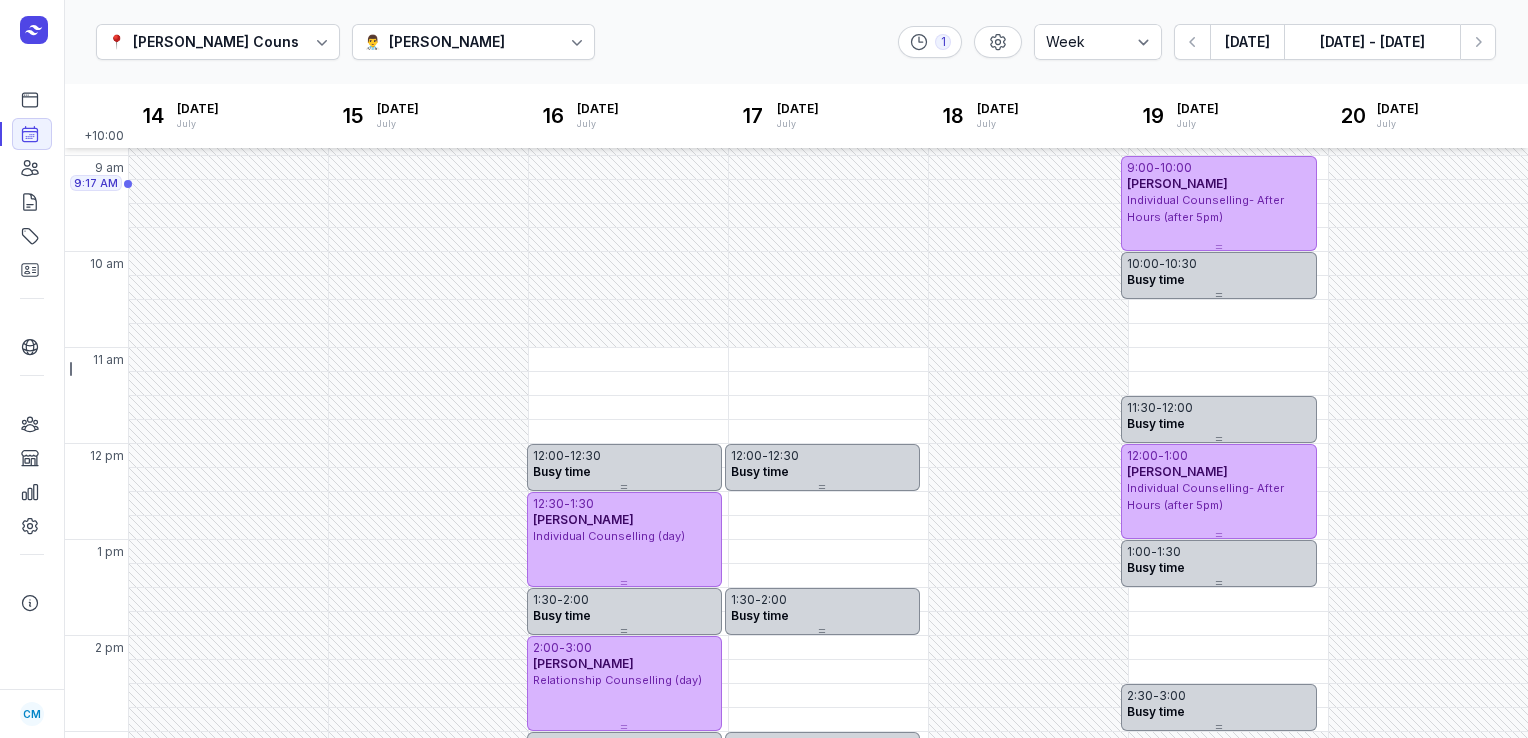 scroll, scrollTop: 66, scrollLeft: 0, axis: vertical 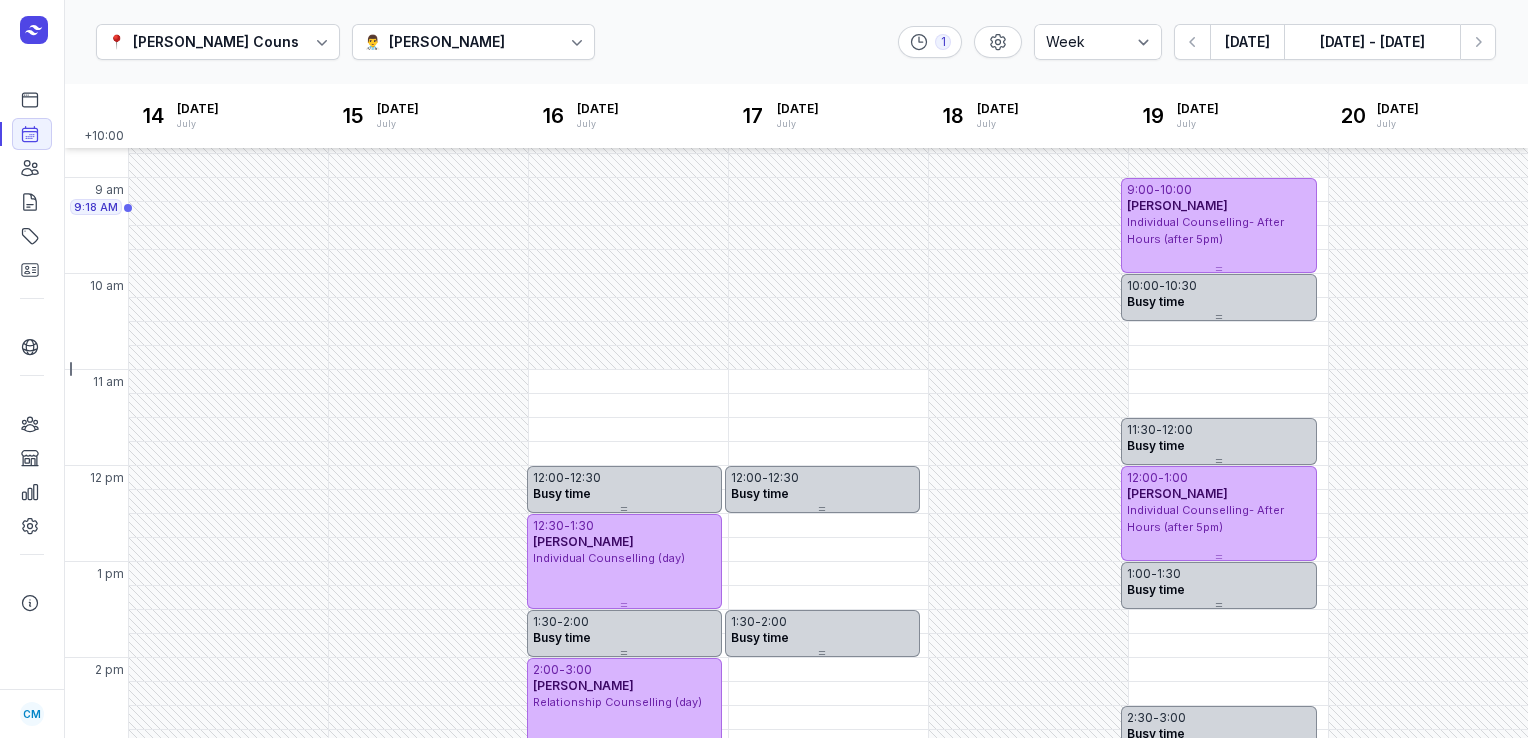 click on "👨‍⚕️ Tanya Fisher" at bounding box center (474, 42) 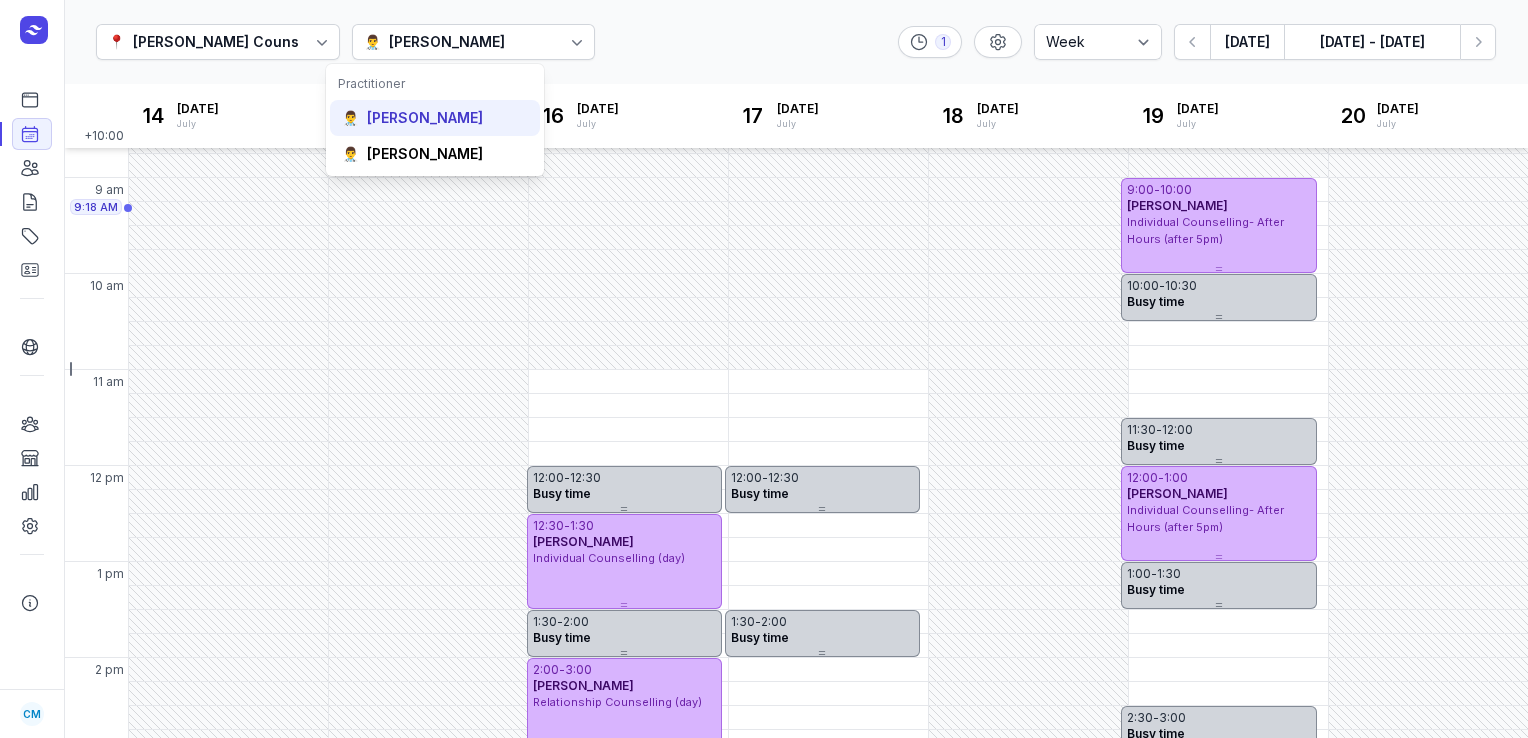 click on "COURTNEY MCALIECE" at bounding box center [425, 118] 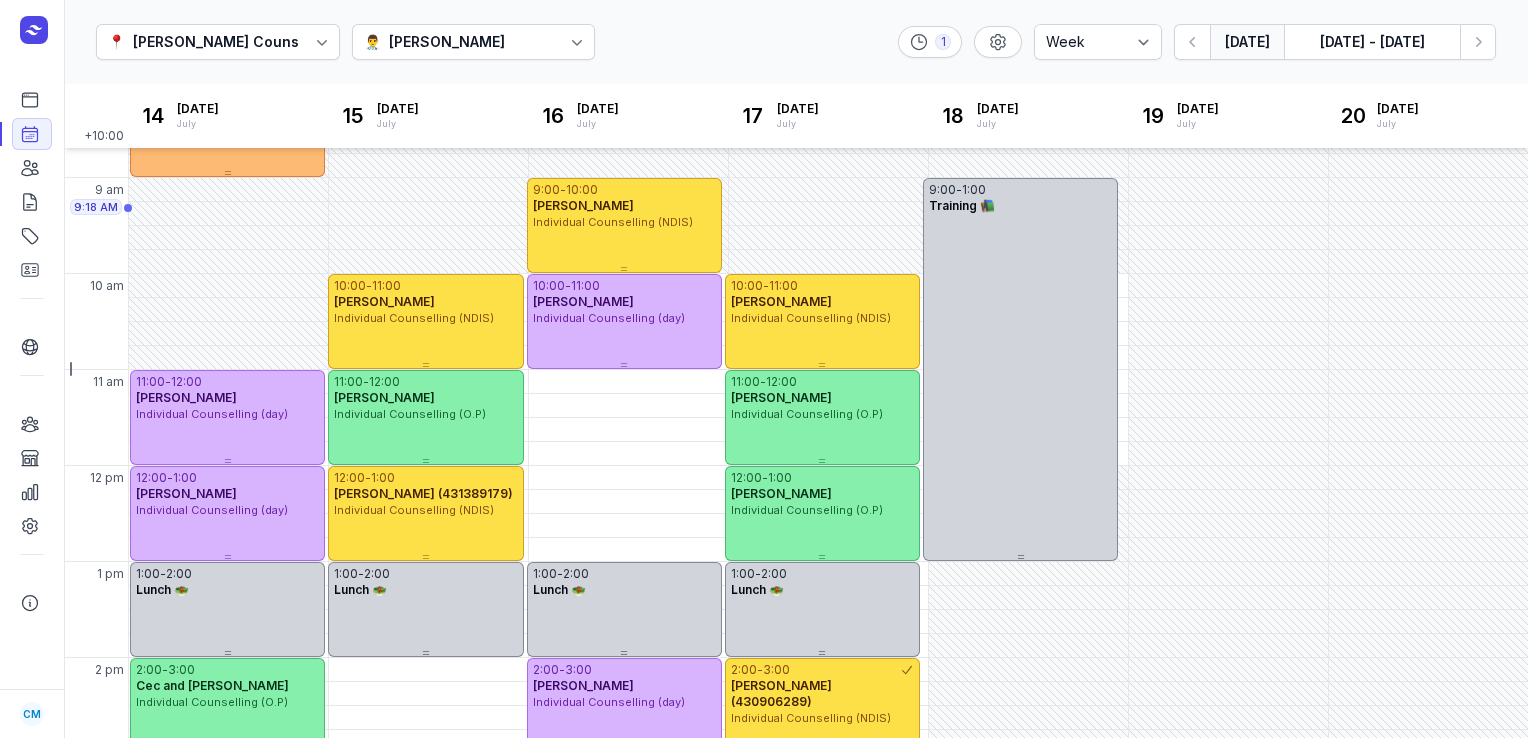 click on "Today" at bounding box center (1247, 42) 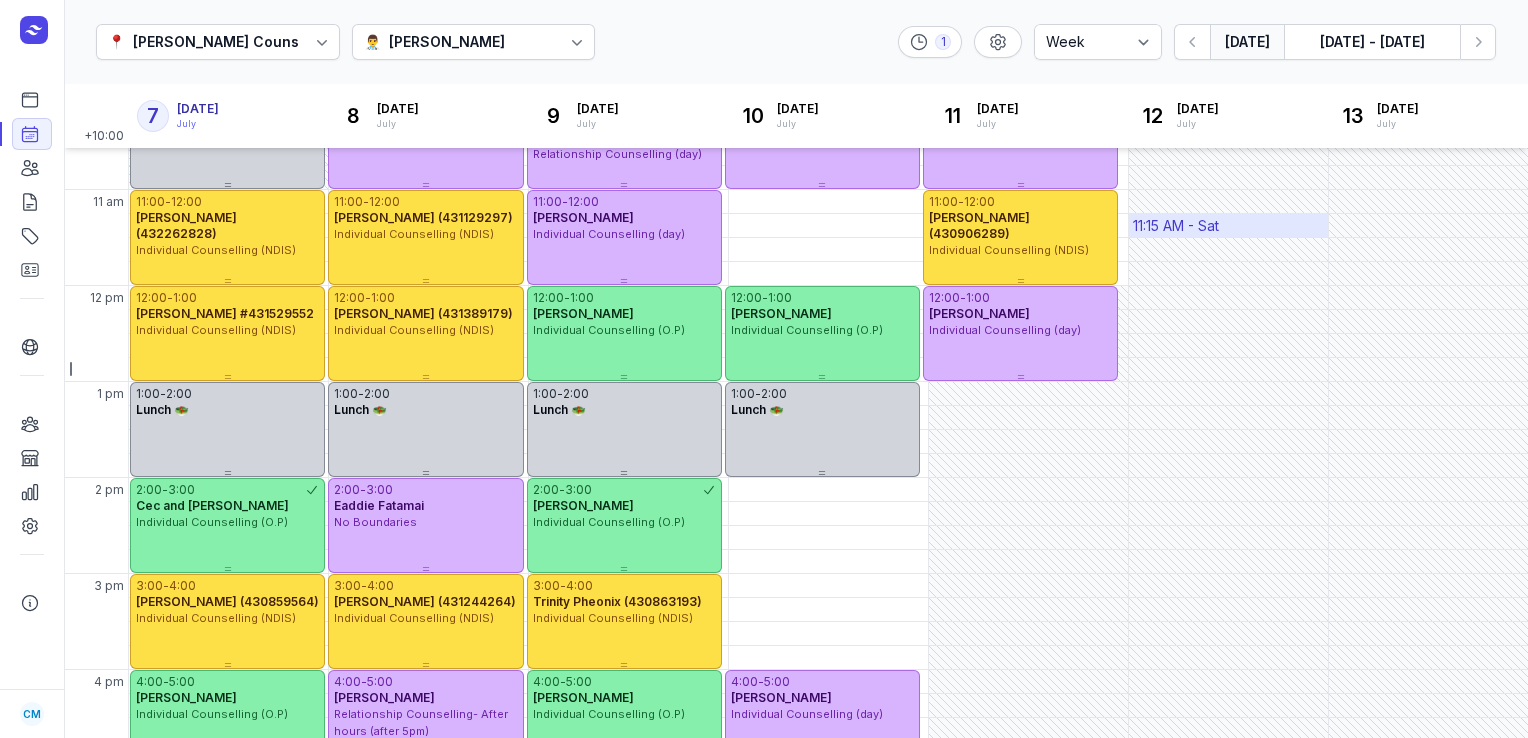 scroll, scrollTop: 245, scrollLeft: 0, axis: vertical 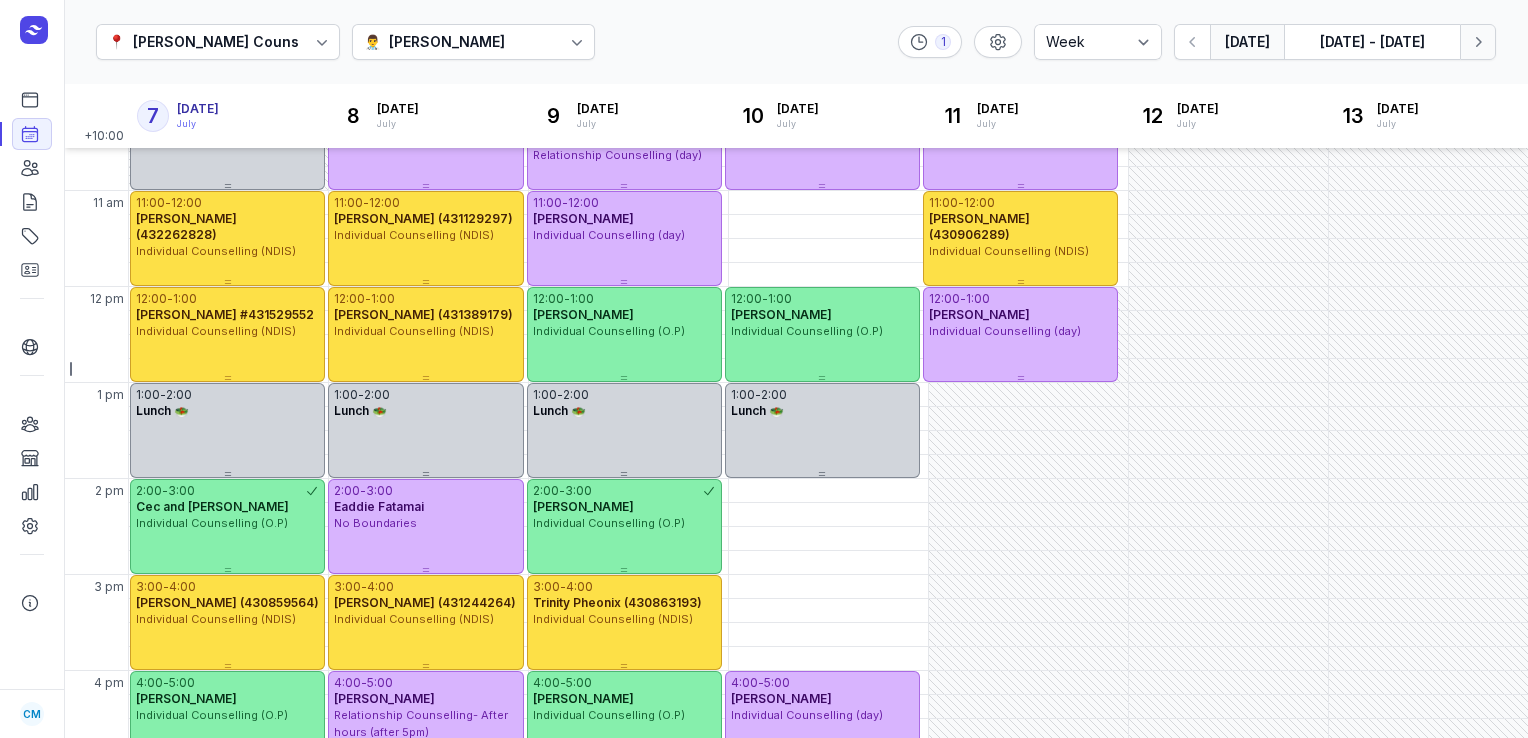 click 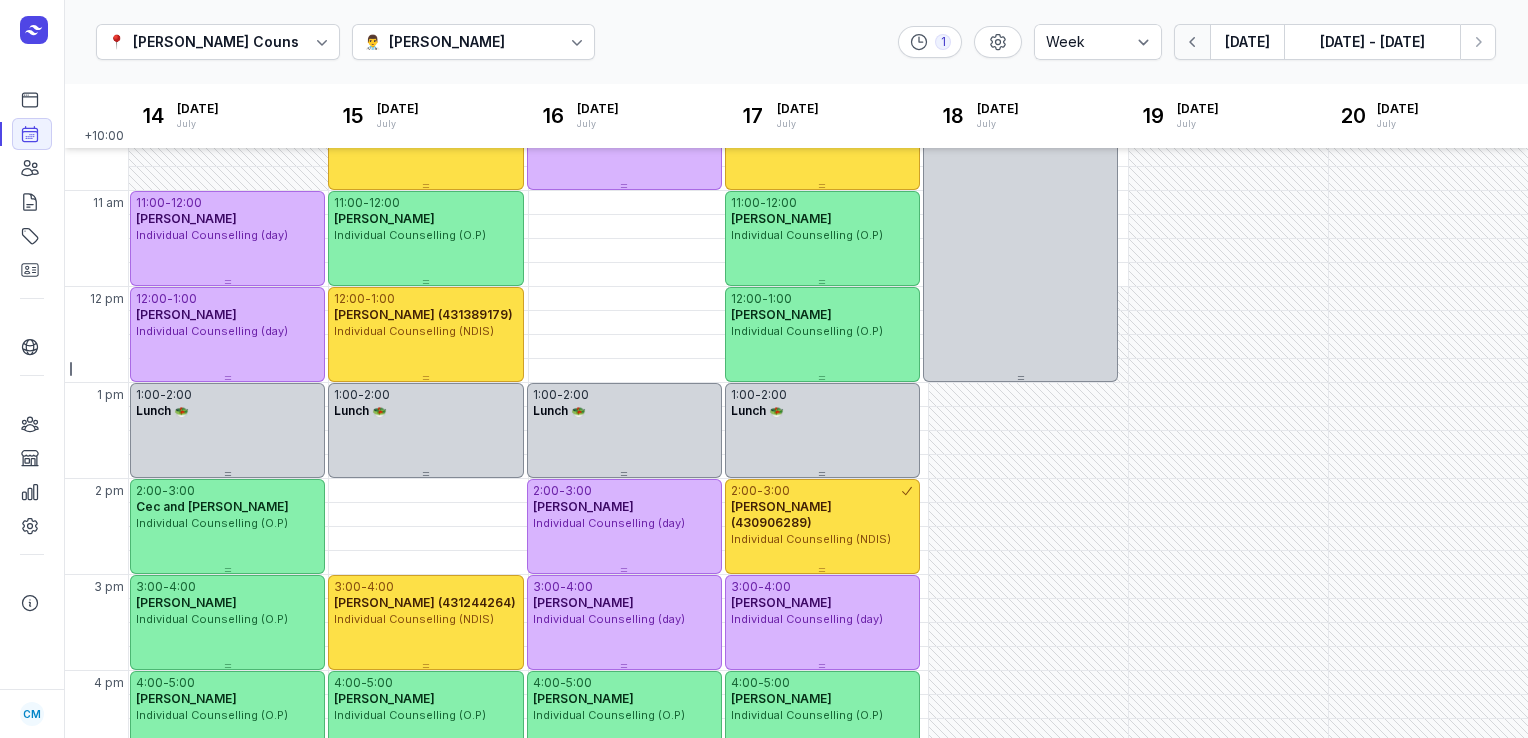 click at bounding box center [1192, 42] 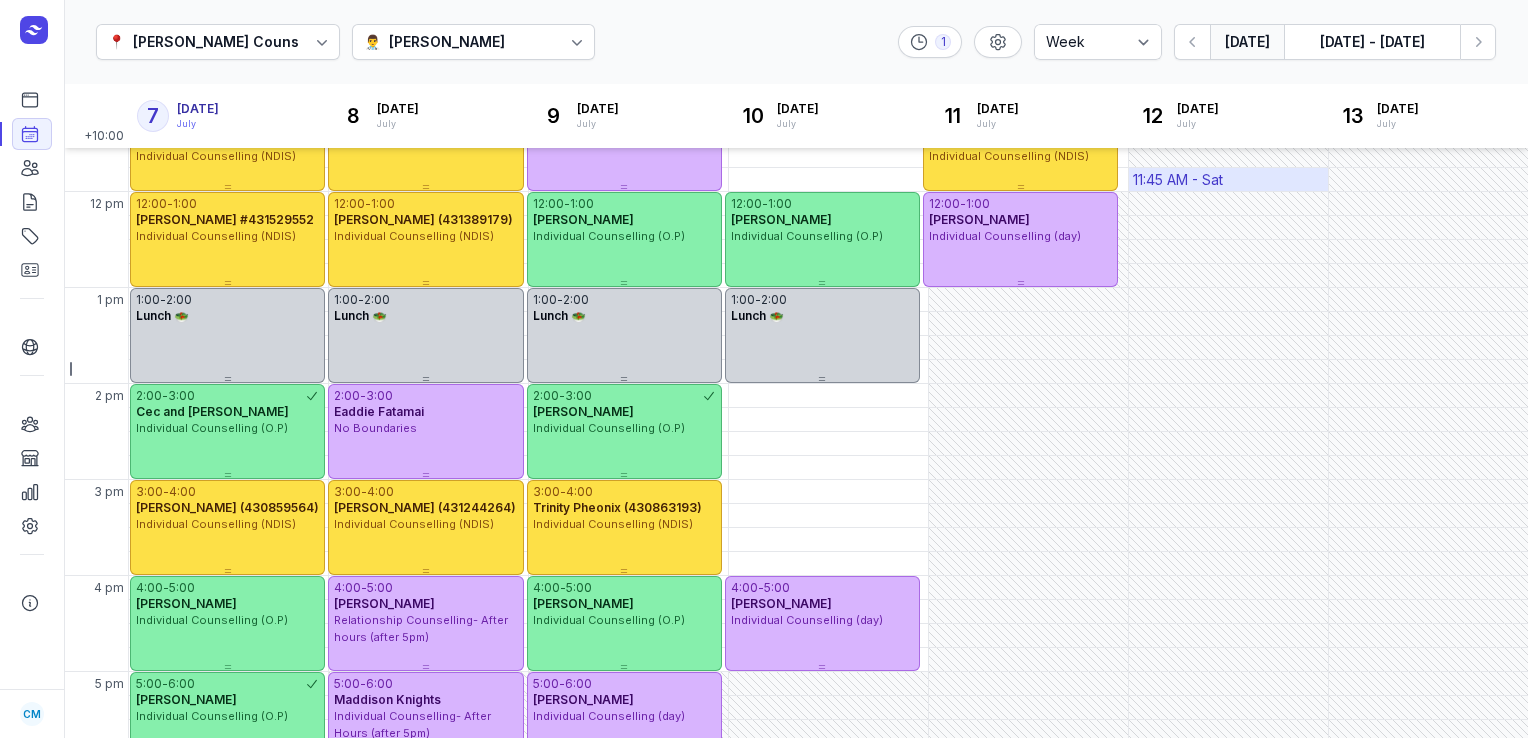 scroll, scrollTop: 344, scrollLeft: 0, axis: vertical 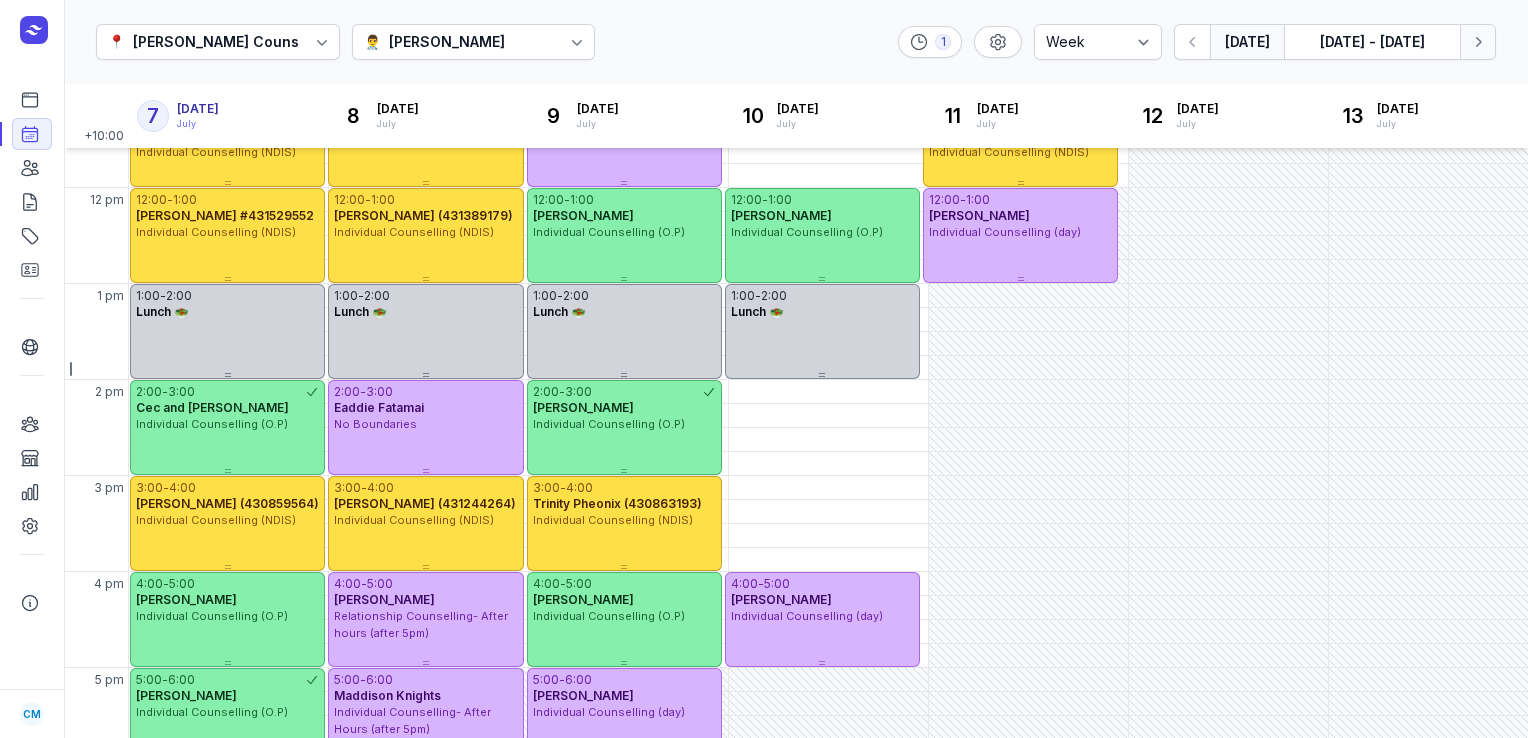 click 